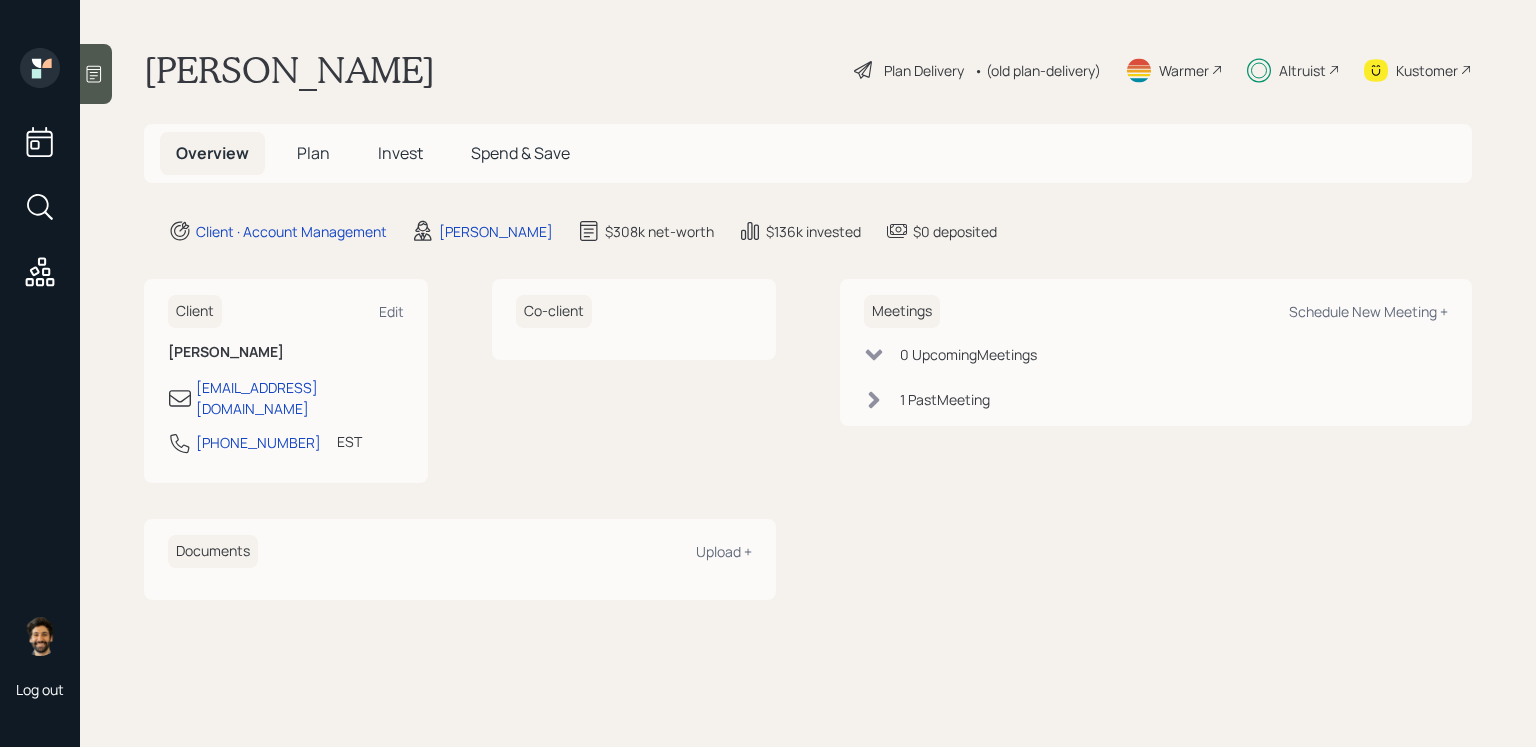 scroll, scrollTop: 0, scrollLeft: 0, axis: both 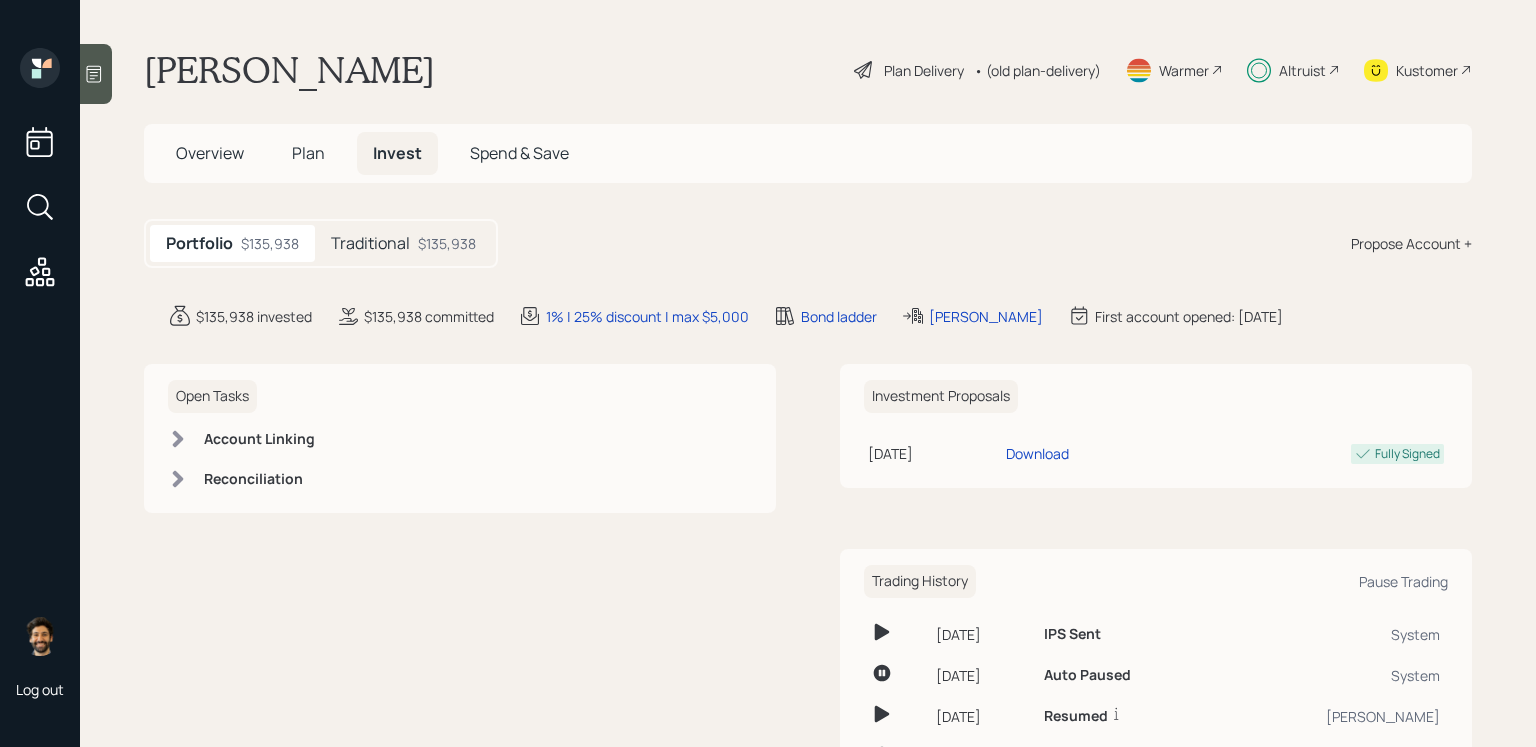 click on "Traditional" at bounding box center (370, 243) 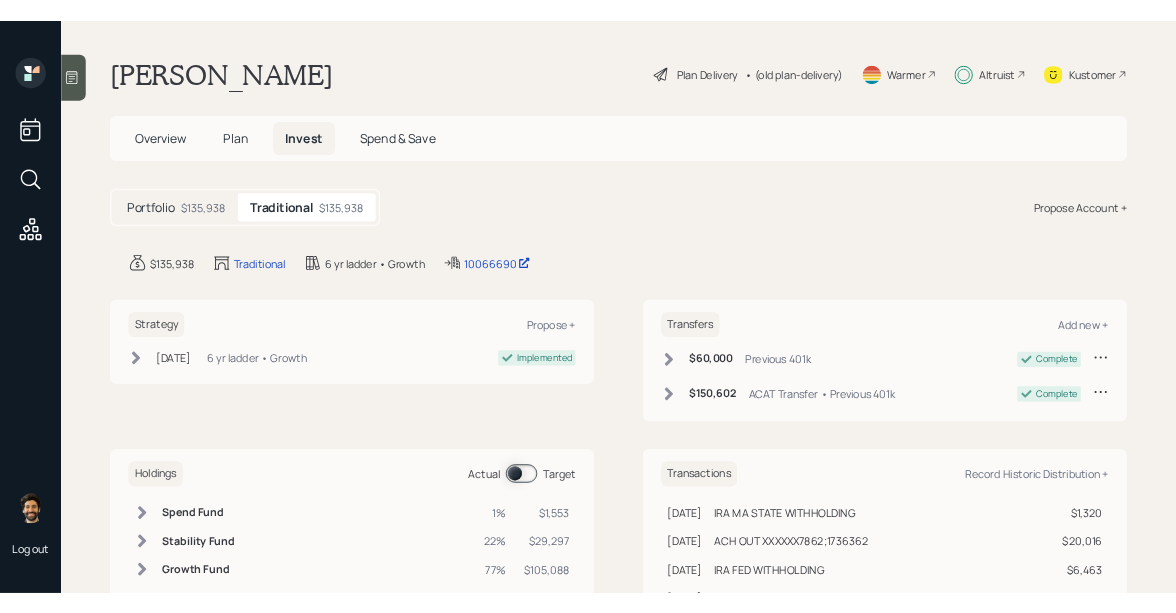 scroll, scrollTop: 62, scrollLeft: 0, axis: vertical 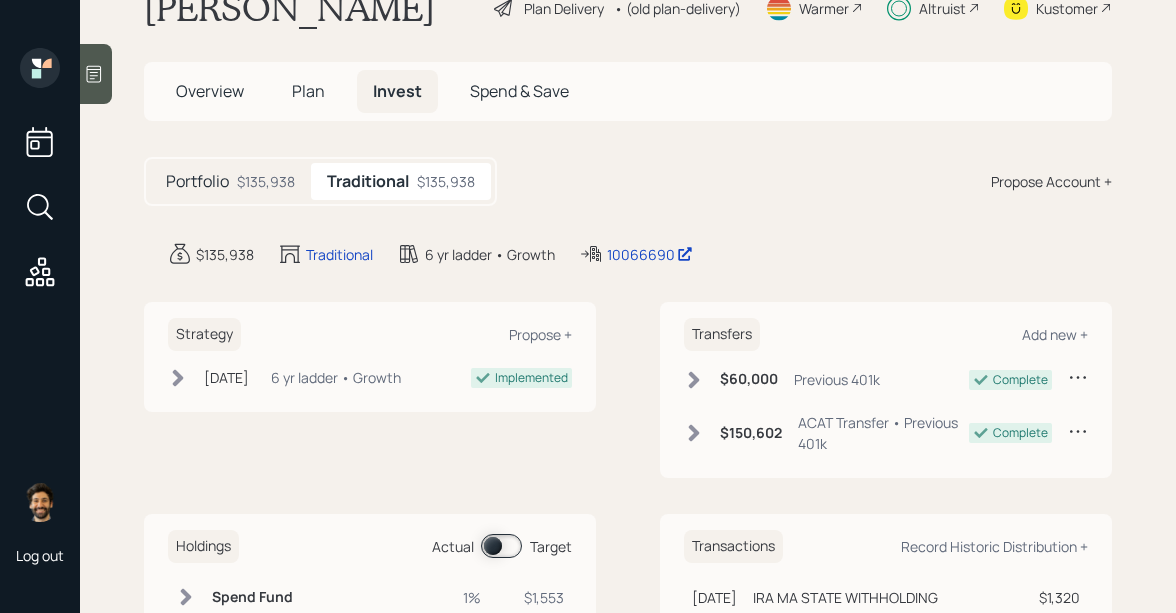 click on "$135,938" at bounding box center [266, 181] 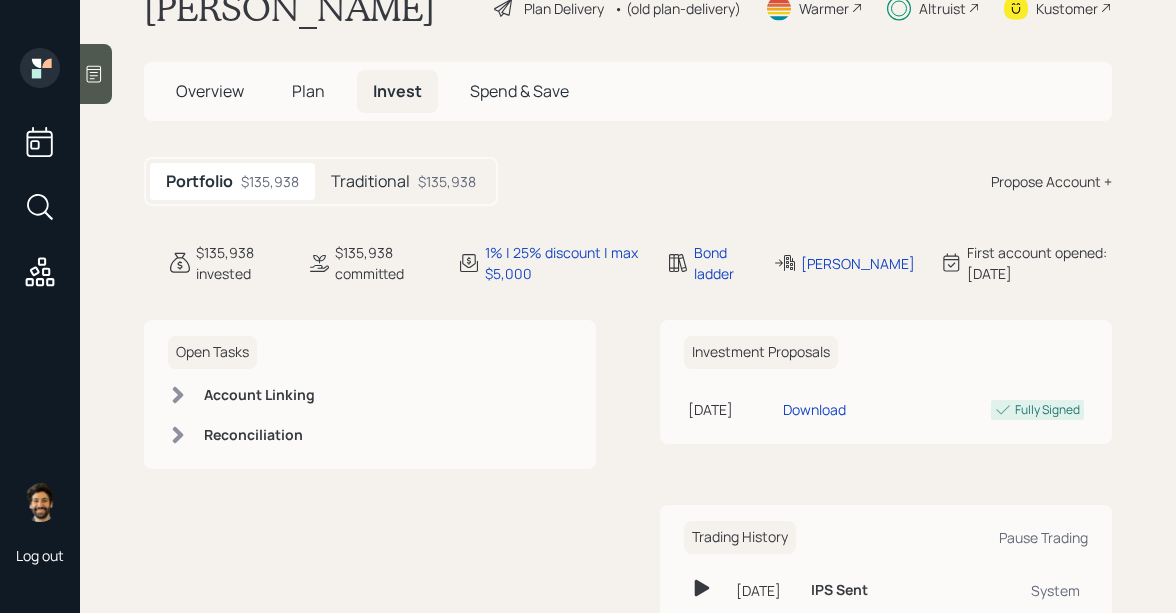 click on "Traditional" at bounding box center (370, 181) 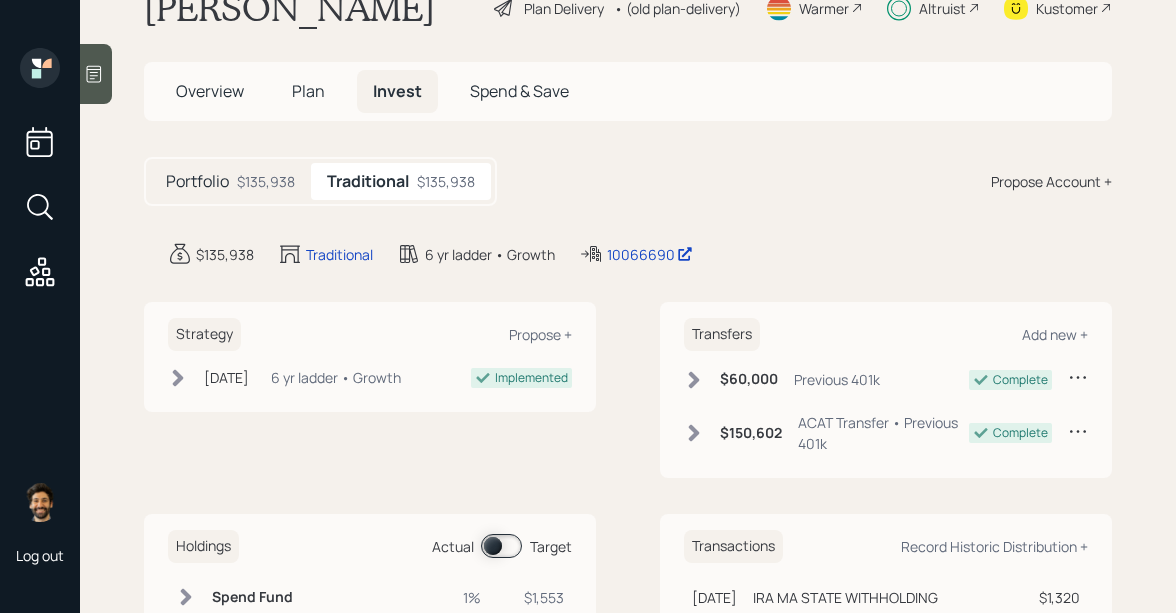 click on "Plan" at bounding box center (308, 91) 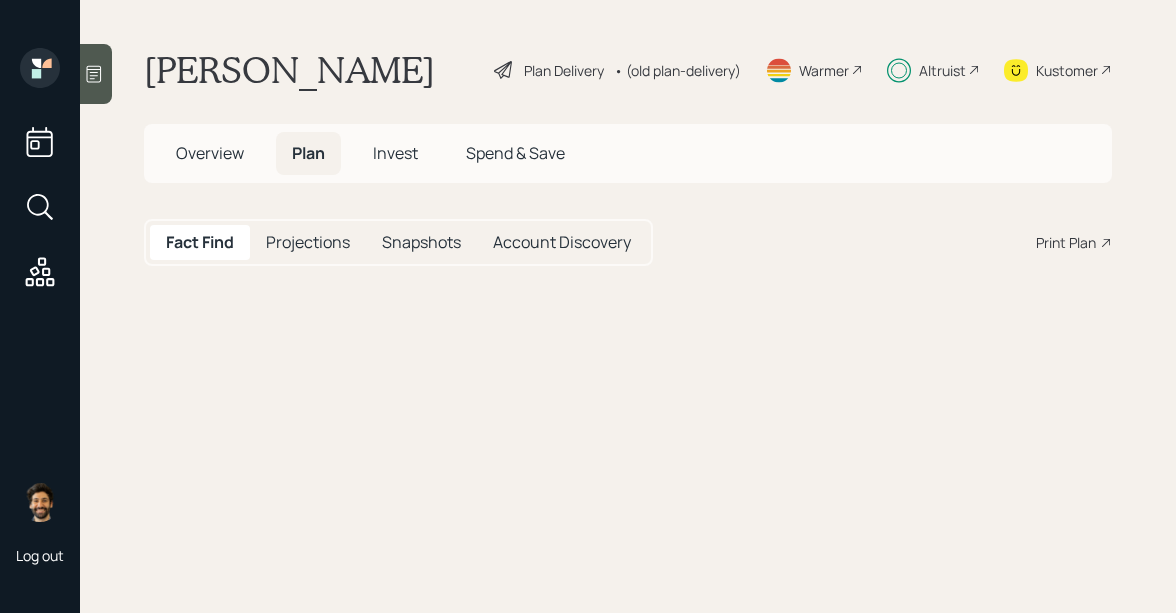 scroll, scrollTop: 0, scrollLeft: 0, axis: both 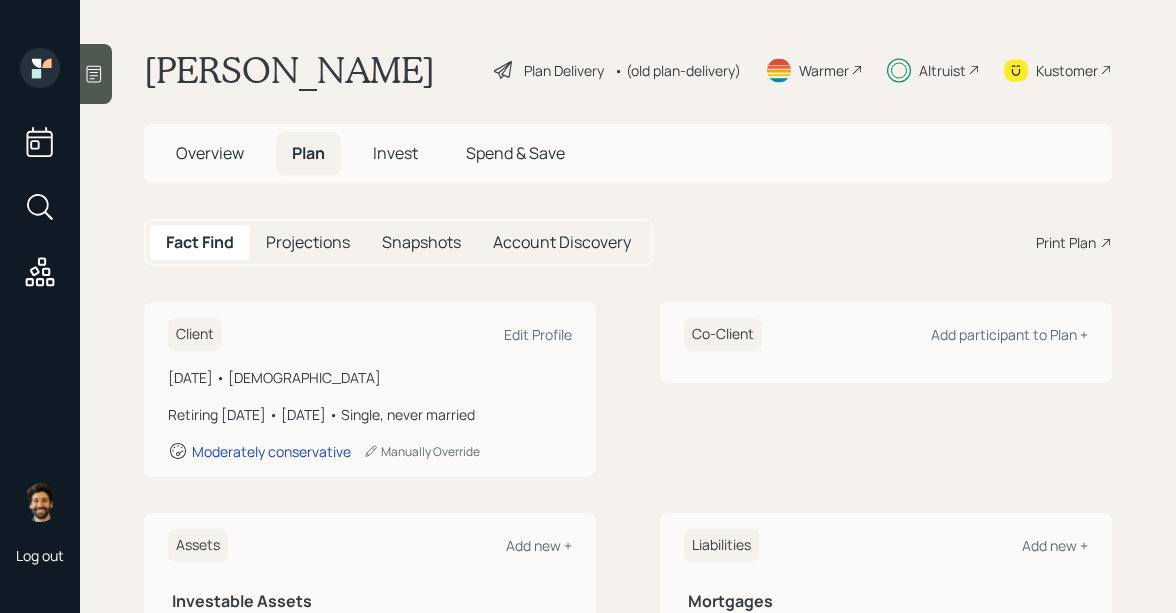 click on "Altruist" at bounding box center (942, 70) 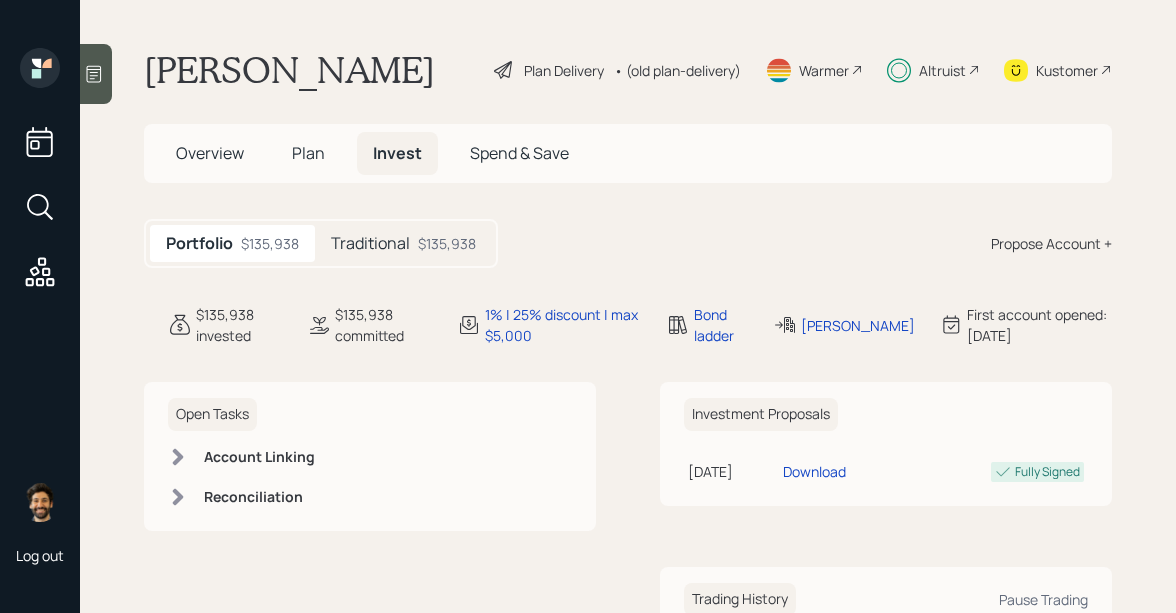 click on "Plan" at bounding box center (308, 153) 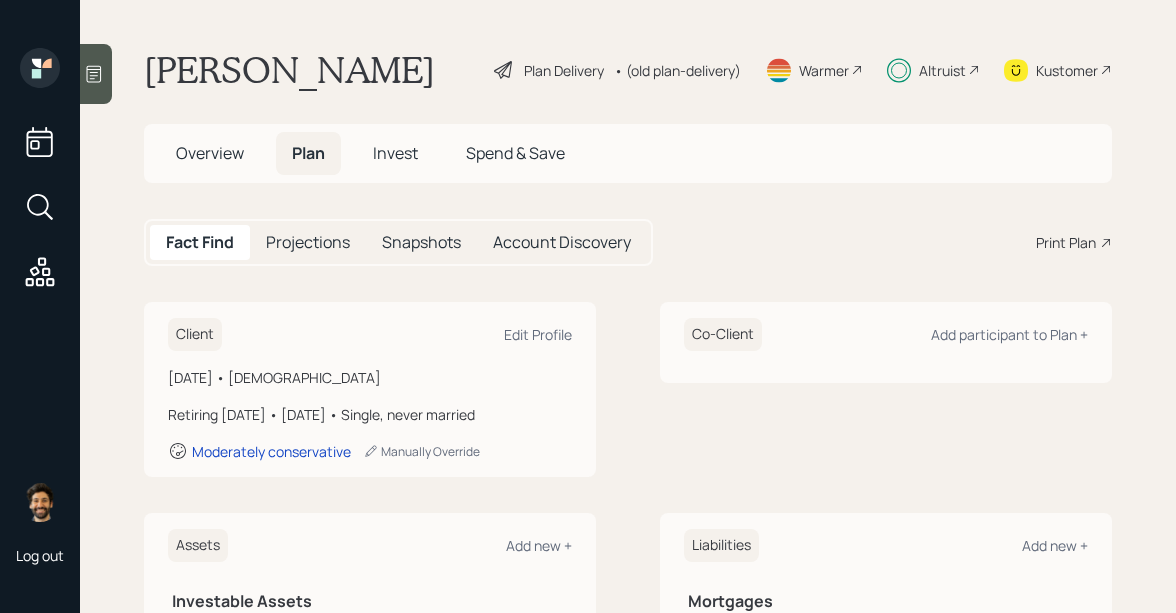 click on "Invest" at bounding box center (395, 153) 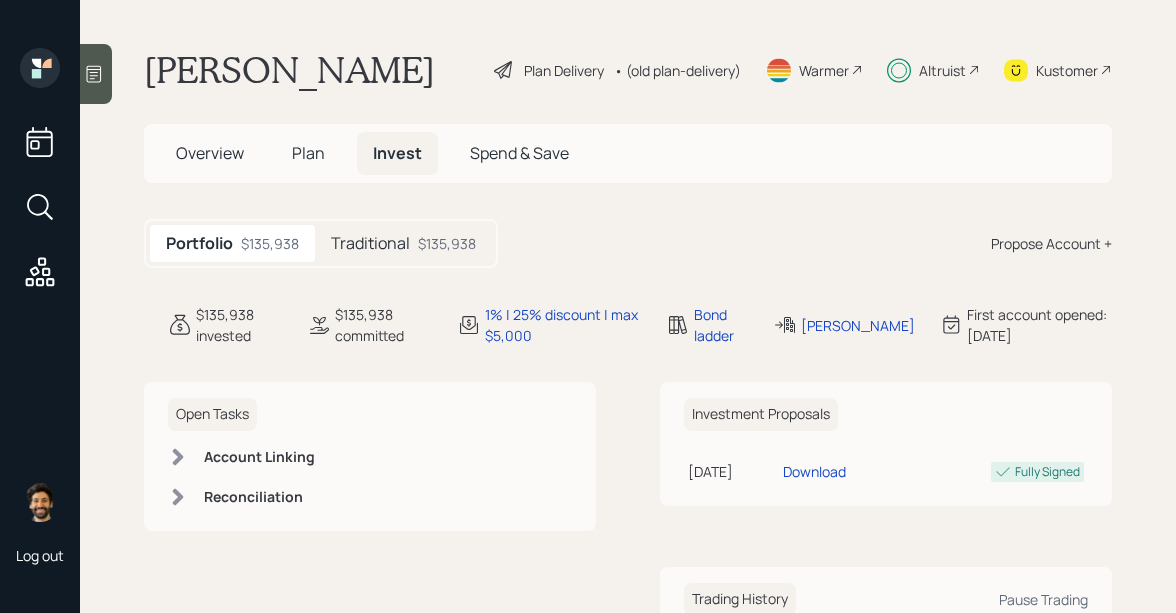 click on "Traditional" at bounding box center (370, 243) 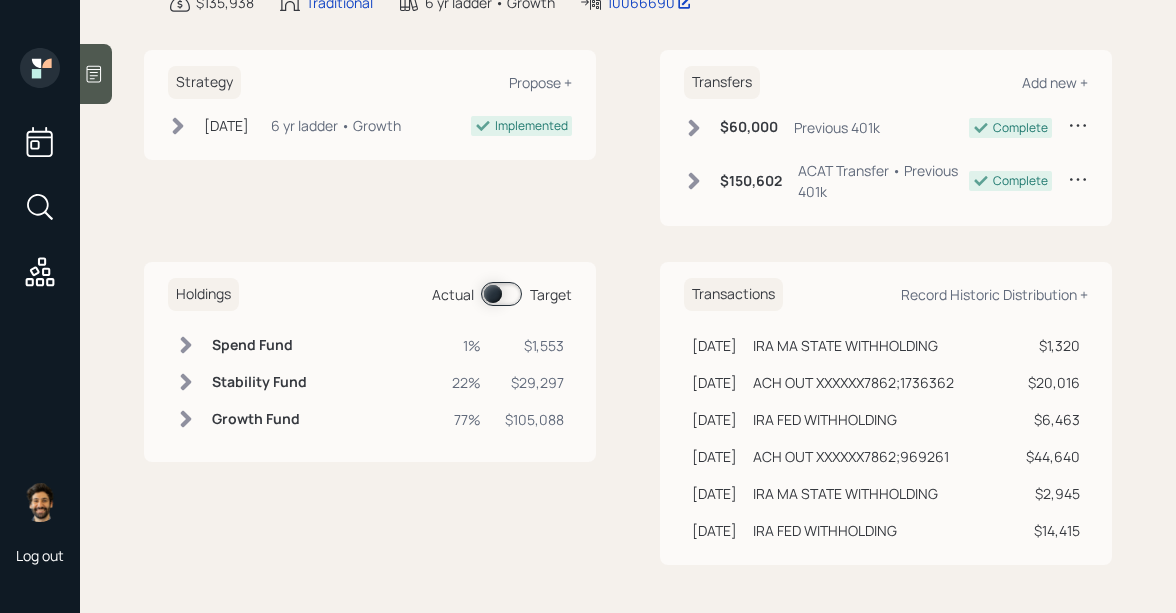 scroll, scrollTop: 0, scrollLeft: 0, axis: both 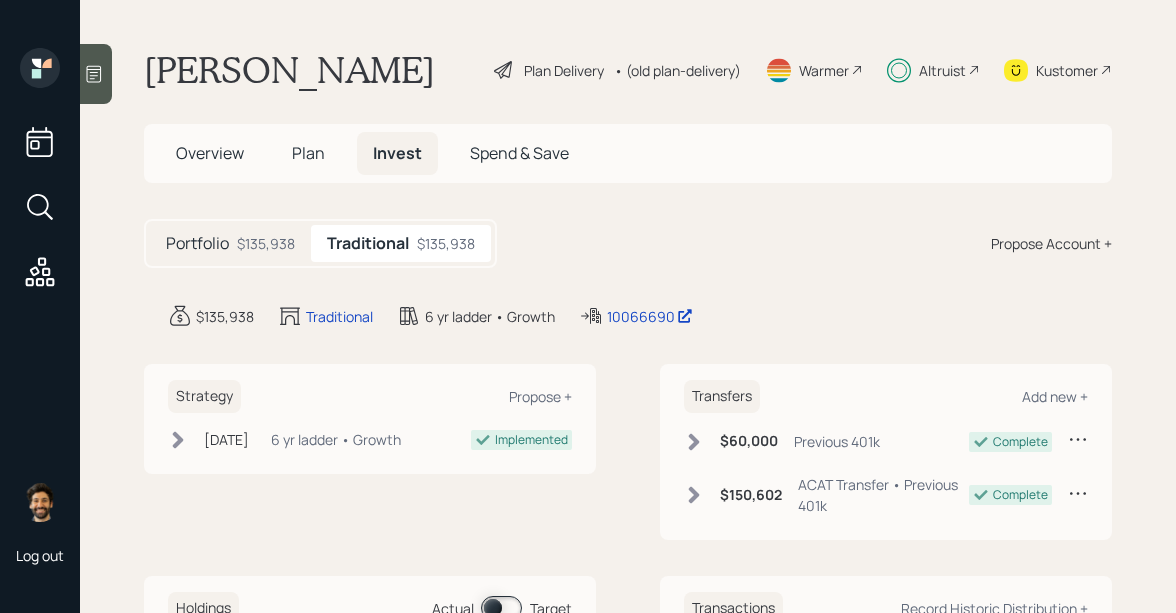 click on "Altruist" at bounding box center [942, 70] 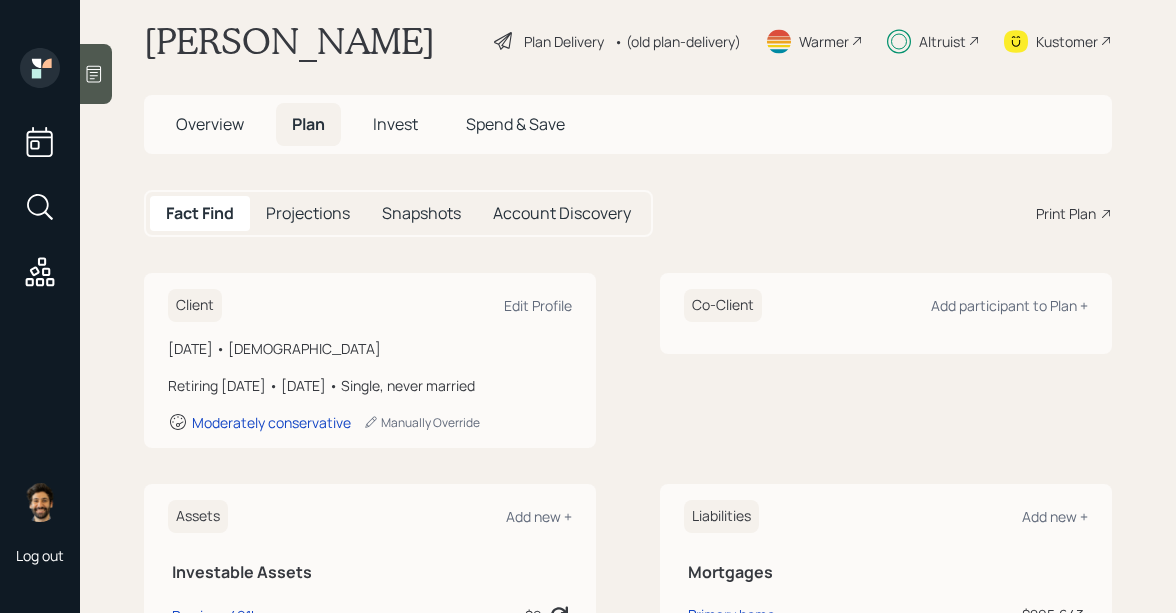 scroll, scrollTop: 0, scrollLeft: 0, axis: both 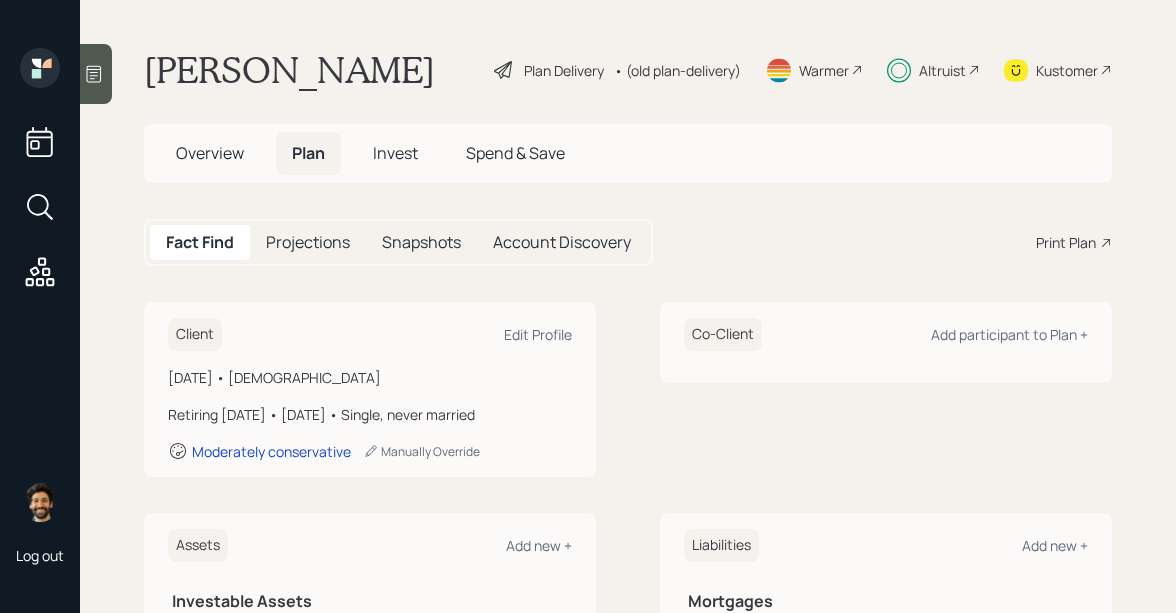 click on "Invest" at bounding box center (395, 153) 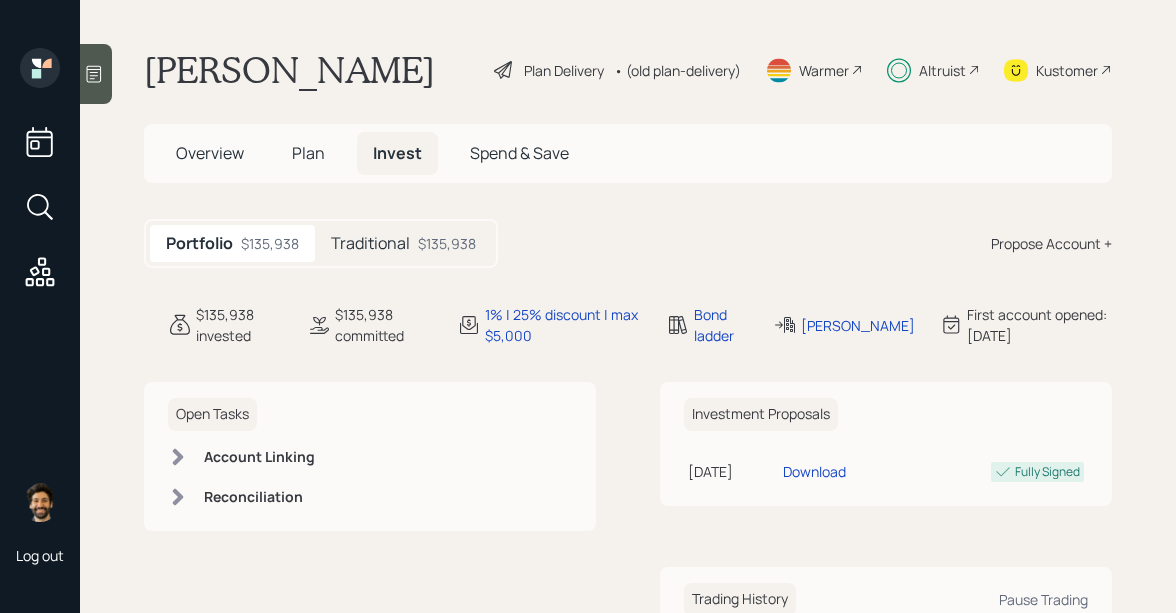 click on "Traditional" at bounding box center [370, 243] 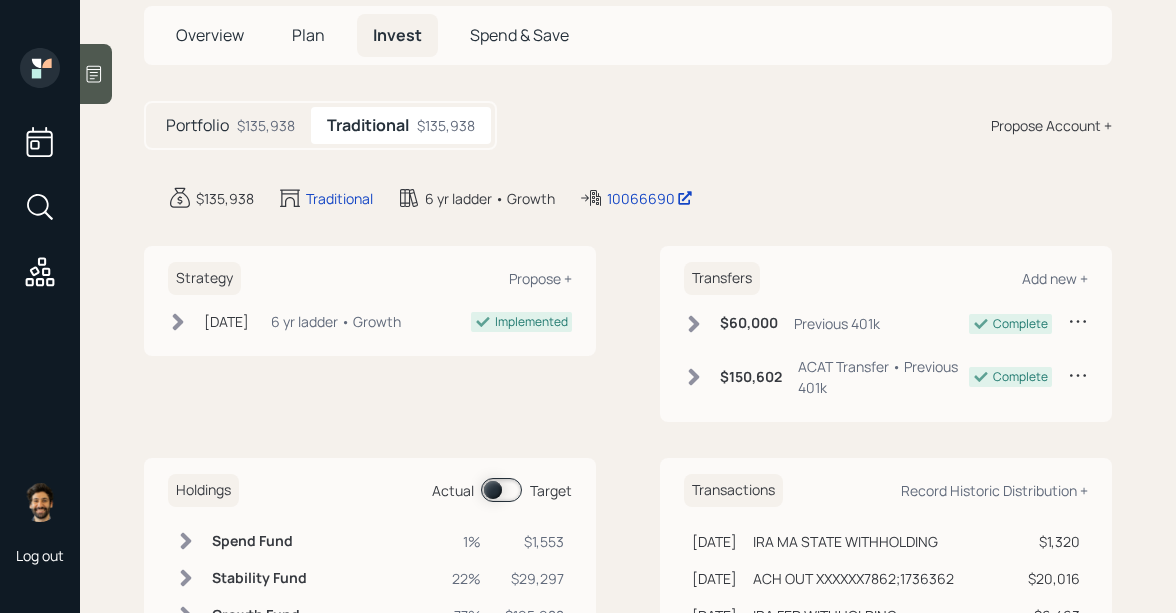 scroll, scrollTop: 18, scrollLeft: 0, axis: vertical 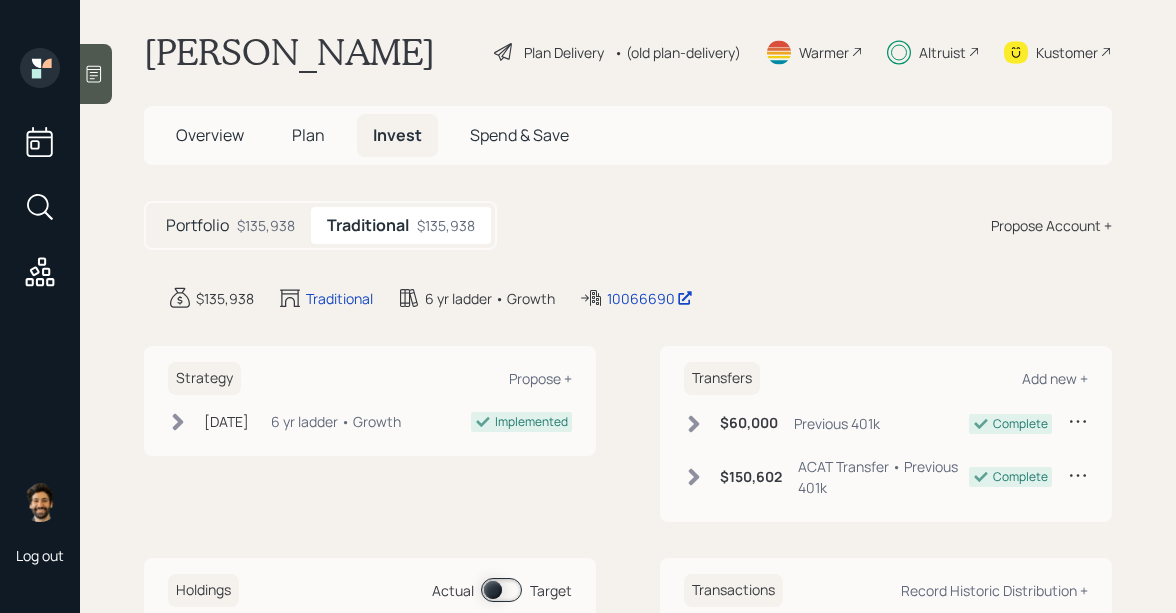 click on "Plan" at bounding box center [308, 135] 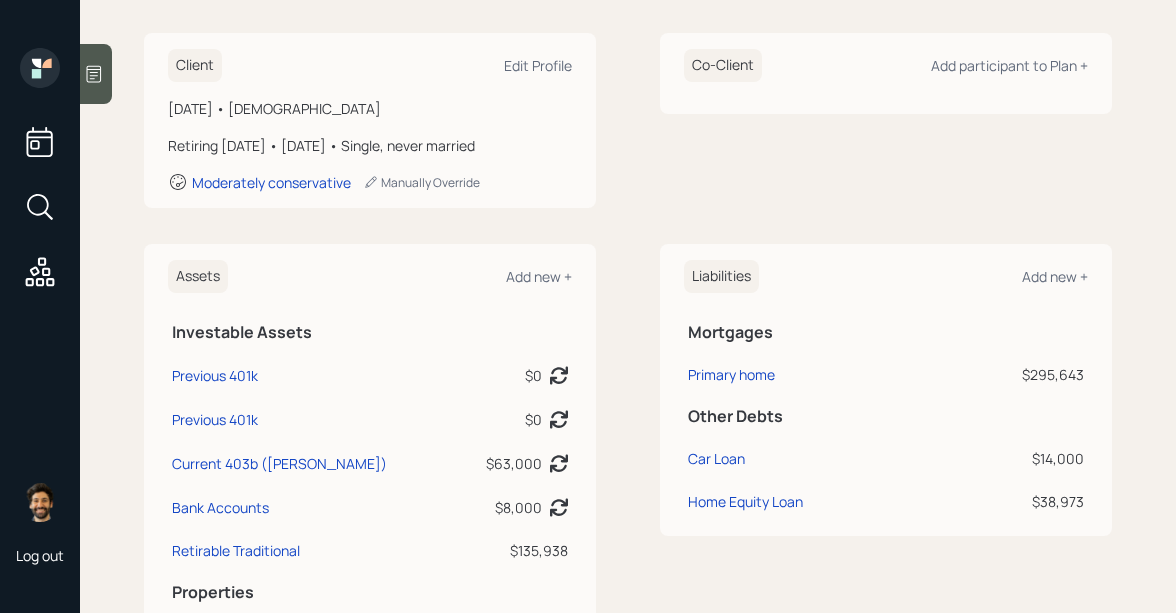 scroll, scrollTop: 0, scrollLeft: 0, axis: both 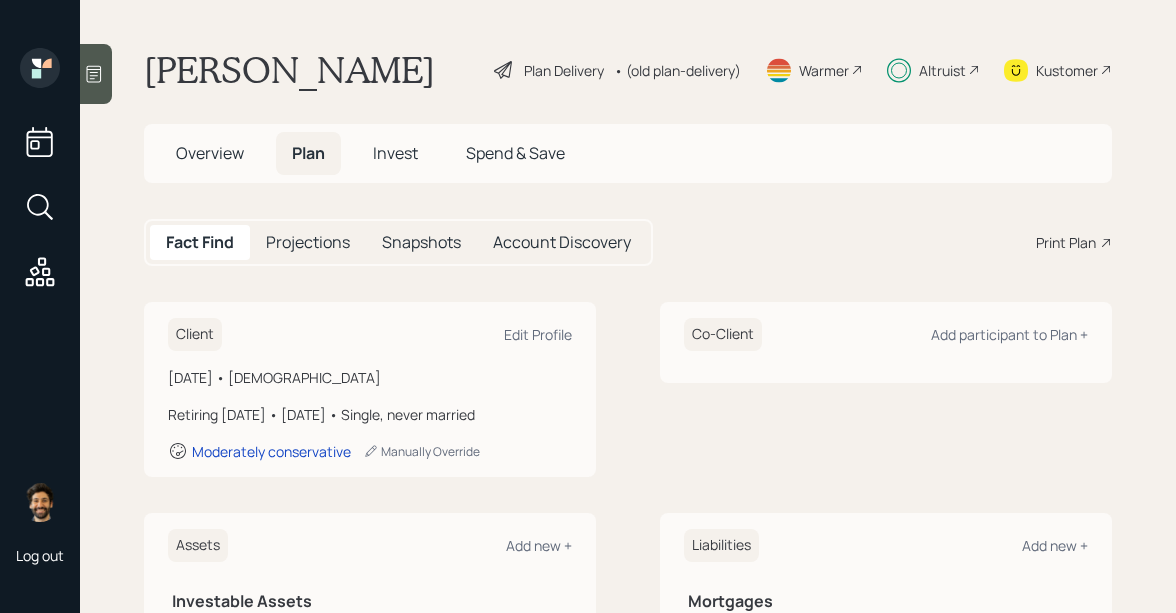 click on "Invest" at bounding box center (395, 153) 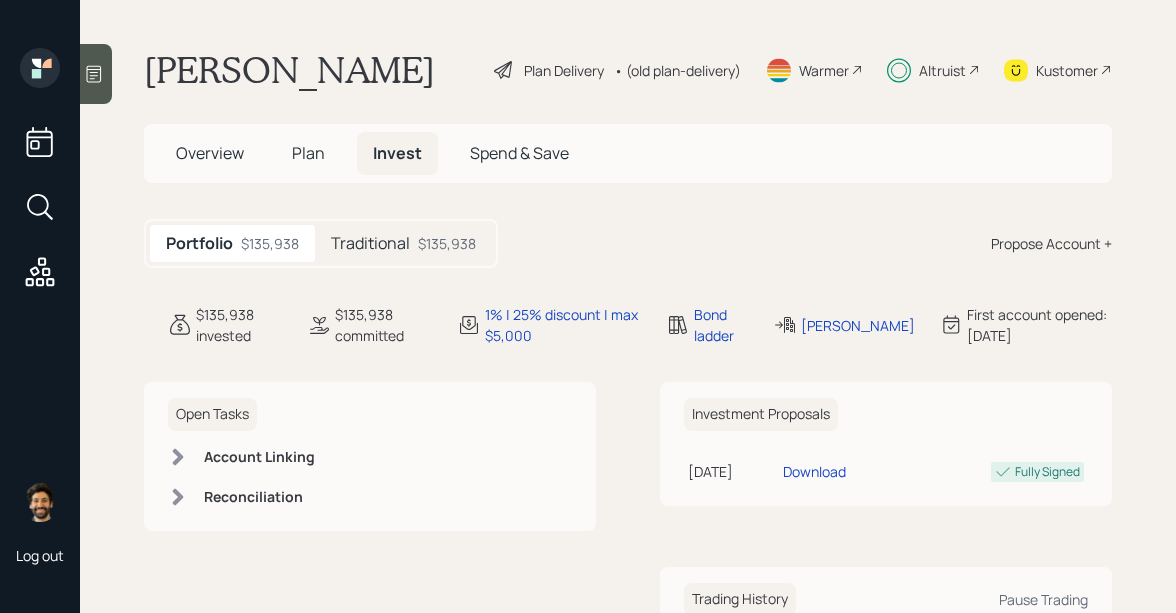 click on "Plan" at bounding box center (308, 153) 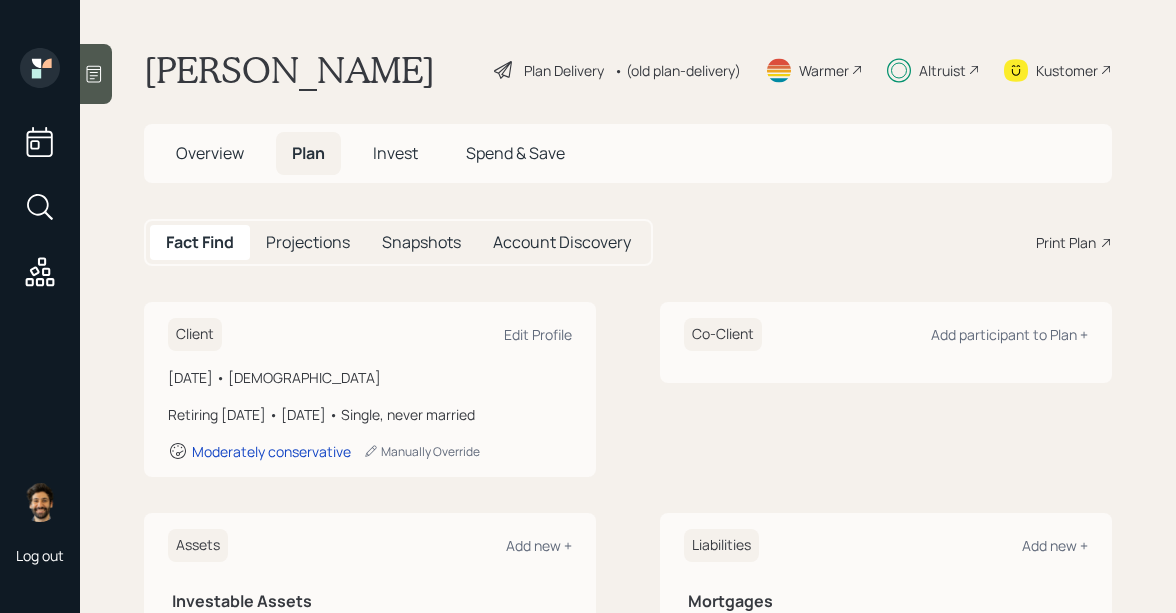 click on "Invest" at bounding box center [395, 153] 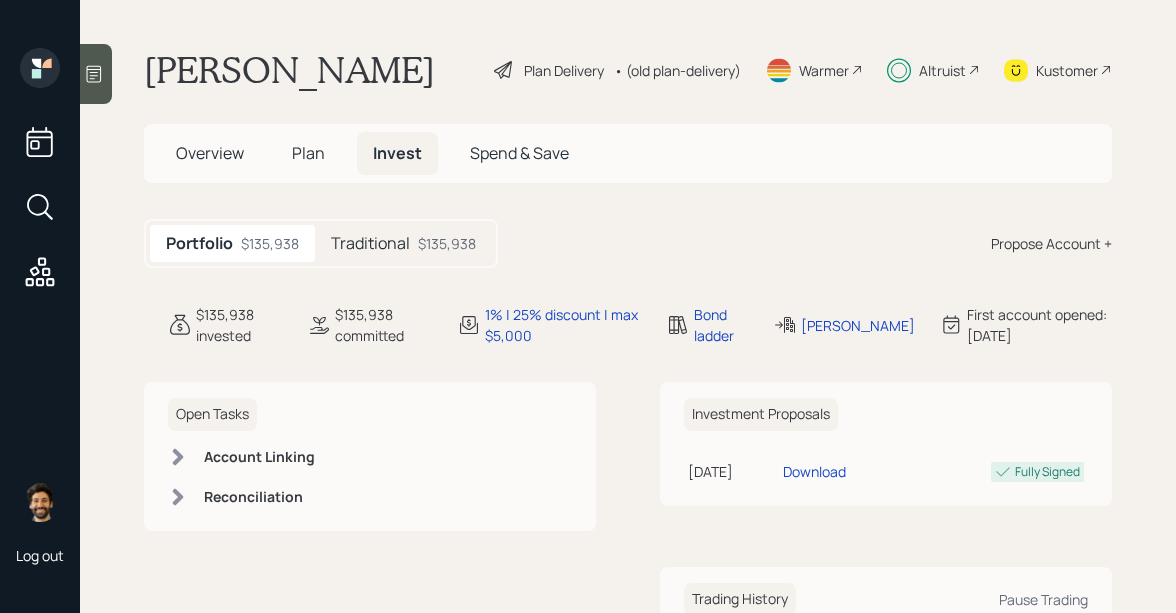 click on "Traditional" at bounding box center [370, 243] 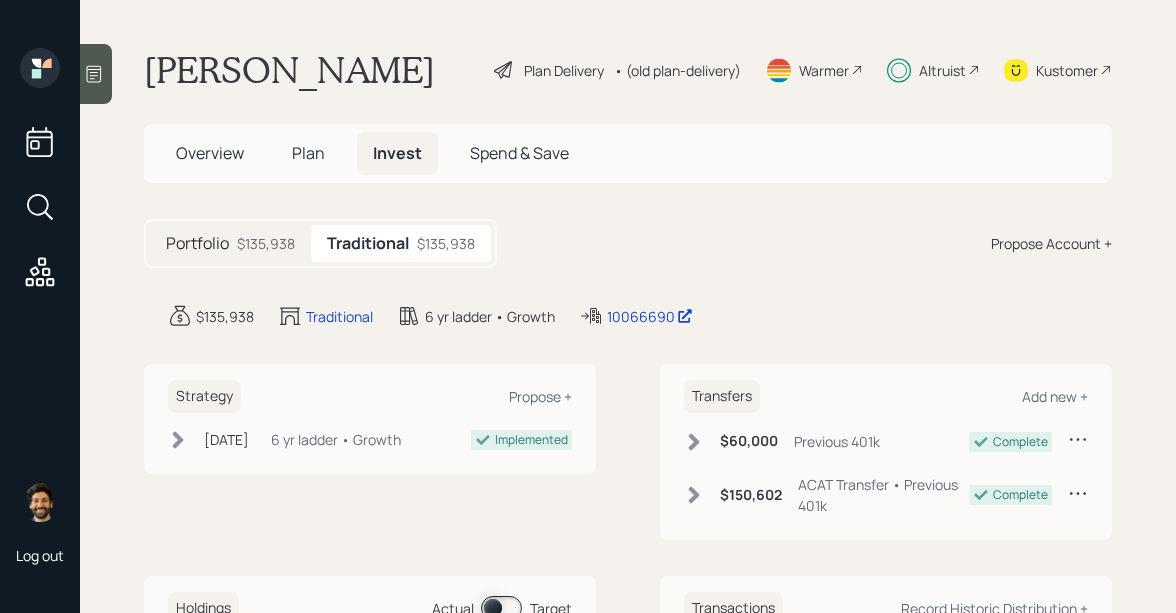 click on "Plan" at bounding box center [308, 153] 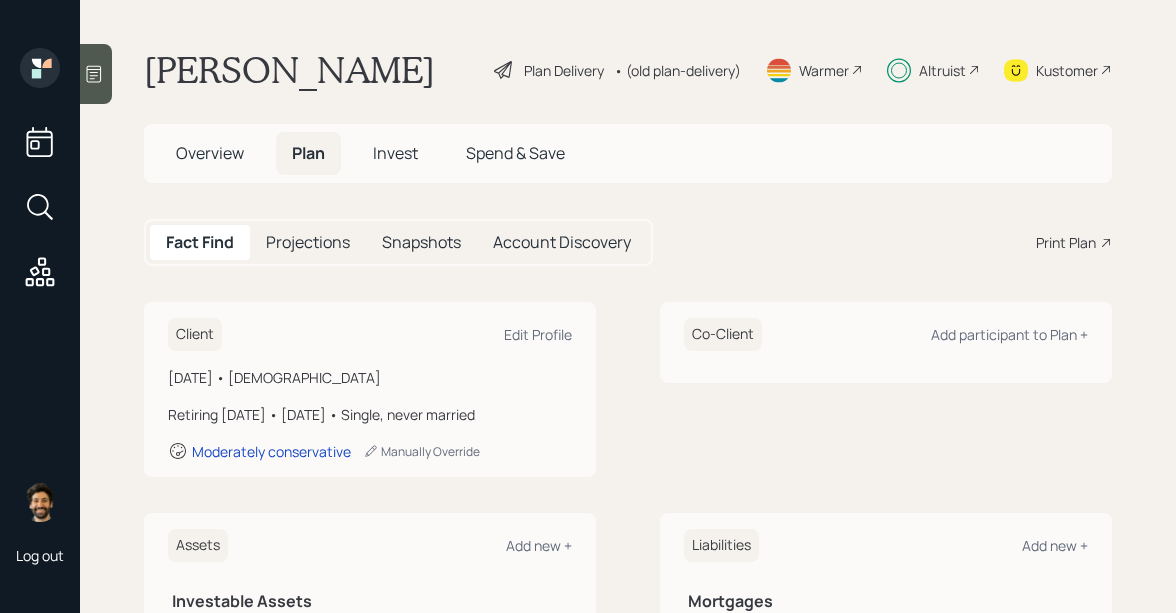 click on "Invest" at bounding box center (395, 153) 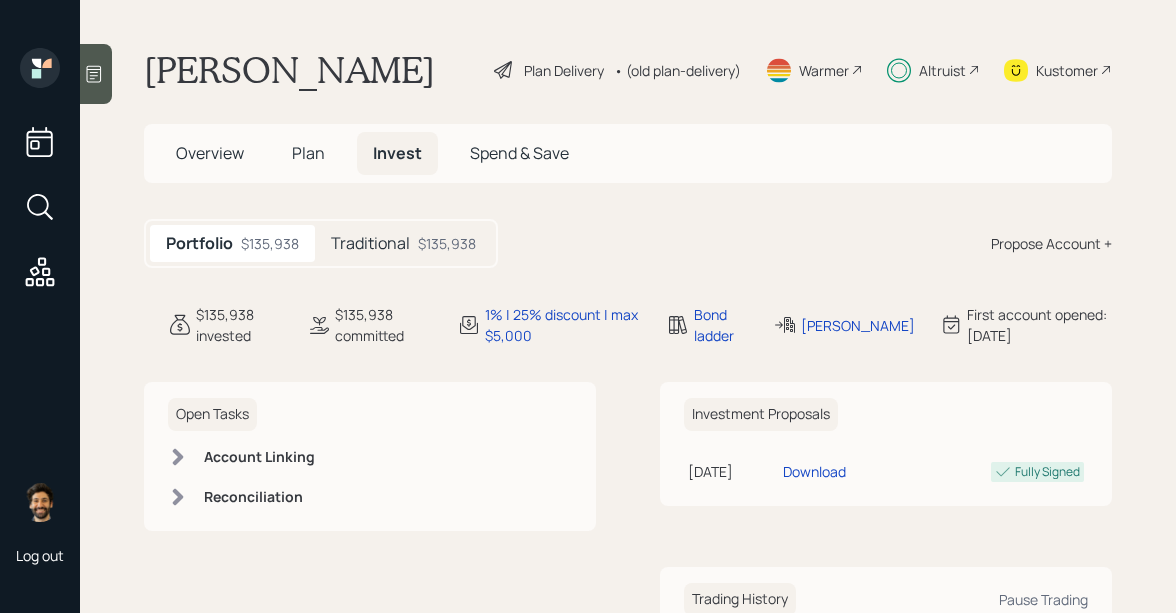 click on "Traditional" at bounding box center (370, 243) 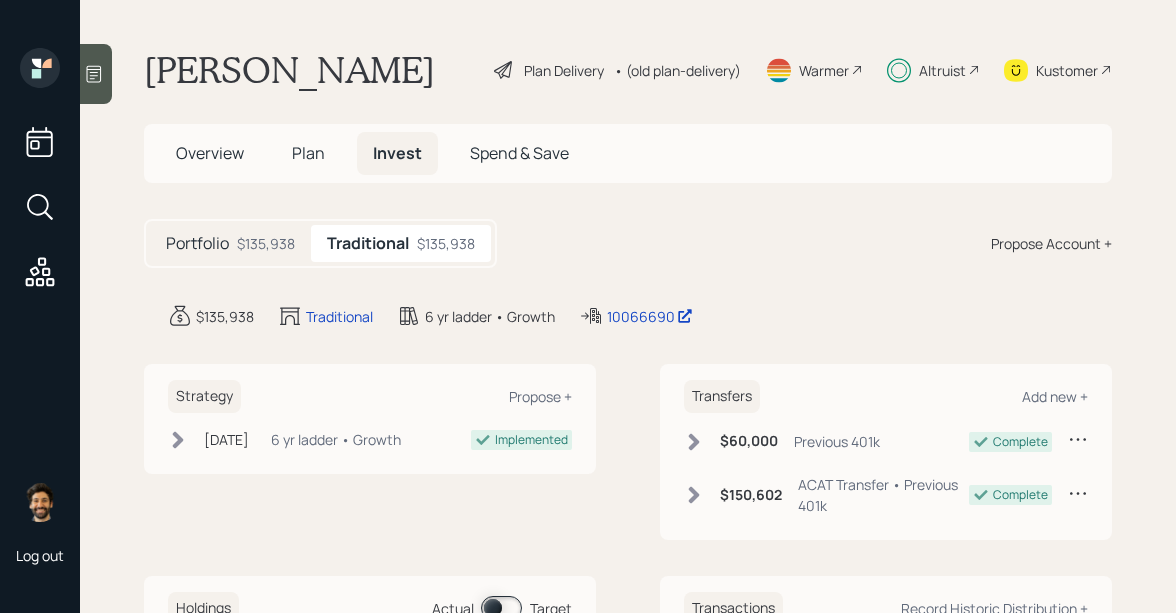 click on "$135,938" at bounding box center (266, 243) 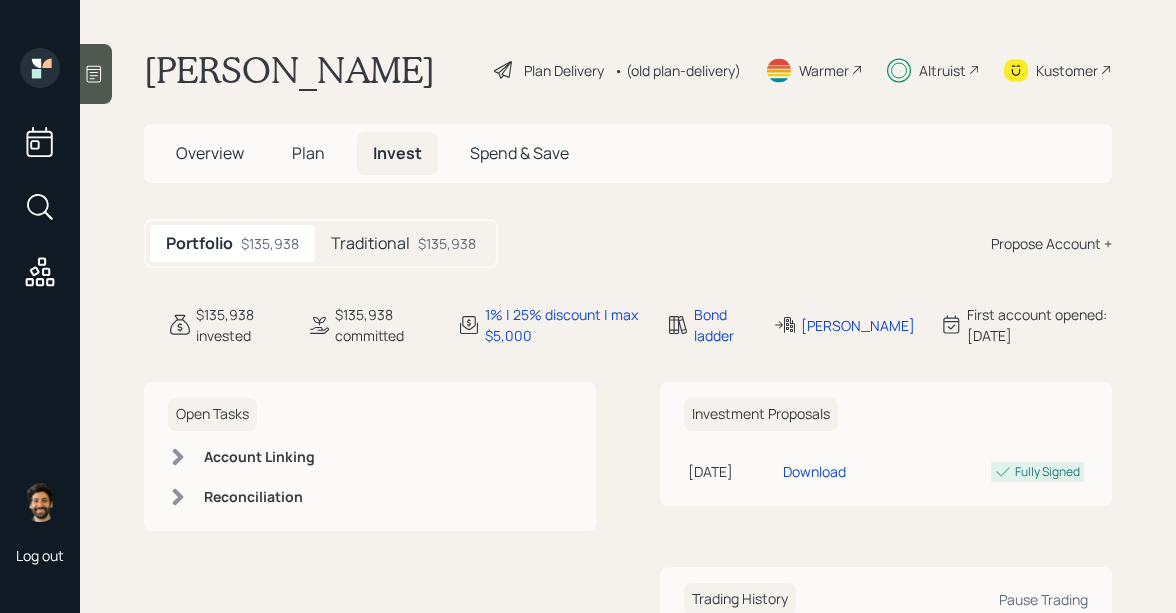 click on "Plan" at bounding box center (308, 153) 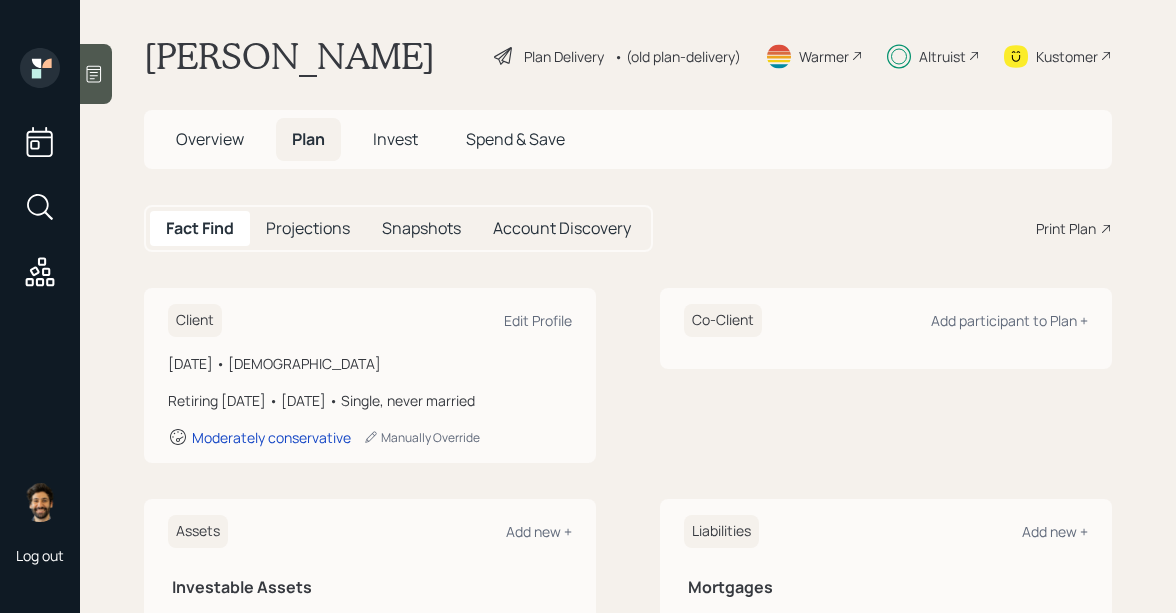 scroll, scrollTop: 8, scrollLeft: 0, axis: vertical 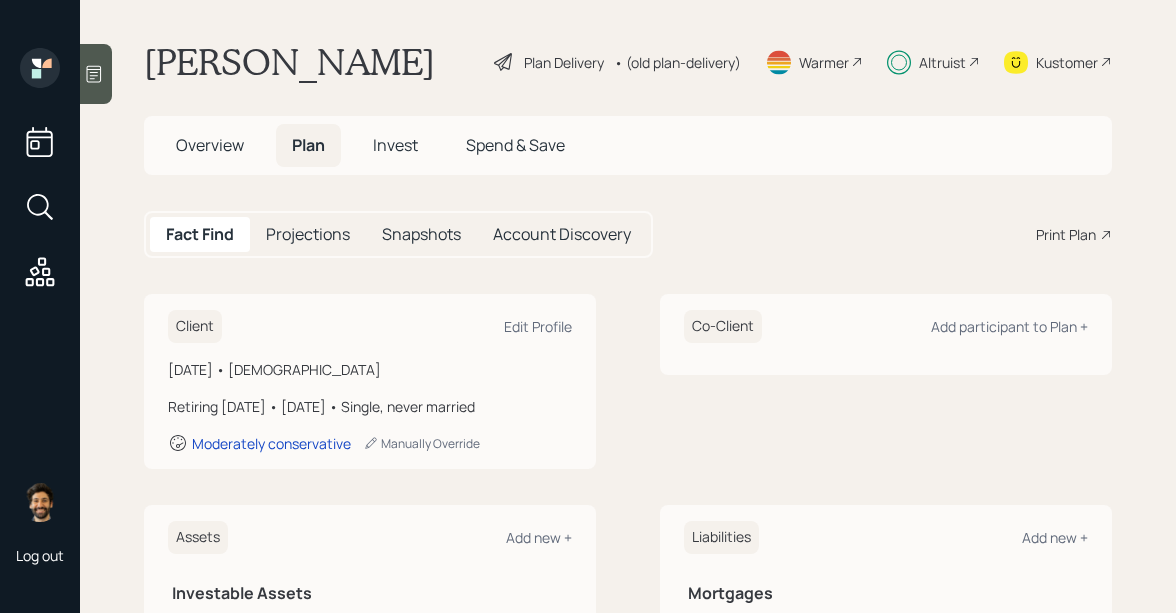 click on "Invest" at bounding box center (395, 145) 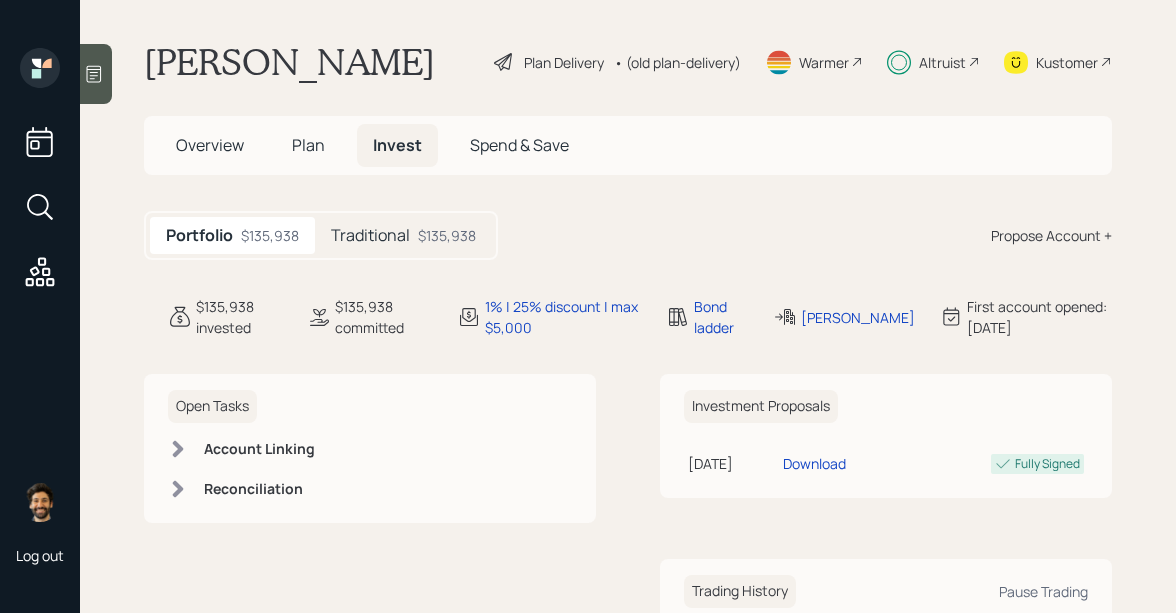 click on "Traditional" at bounding box center [370, 235] 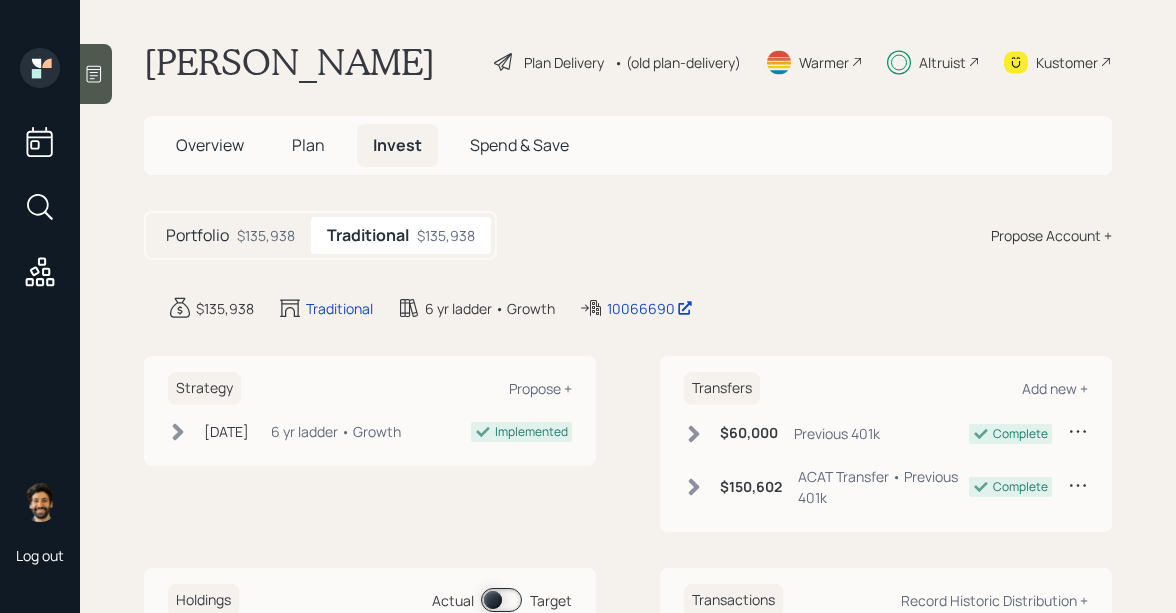 click on "Plan" at bounding box center [308, 145] 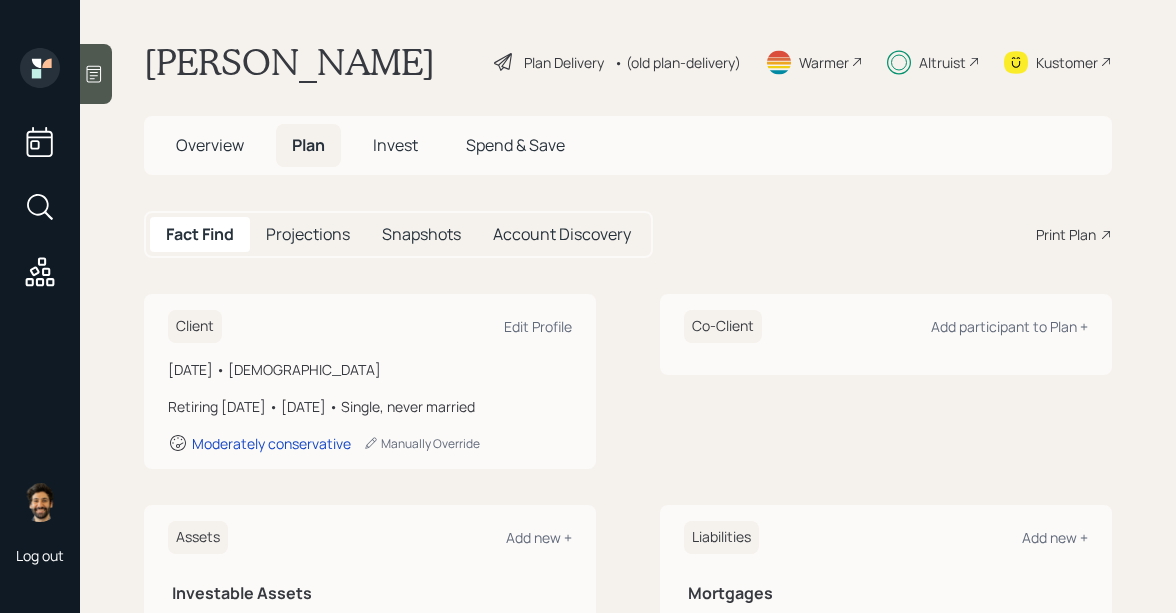 click on "Invest" at bounding box center (395, 145) 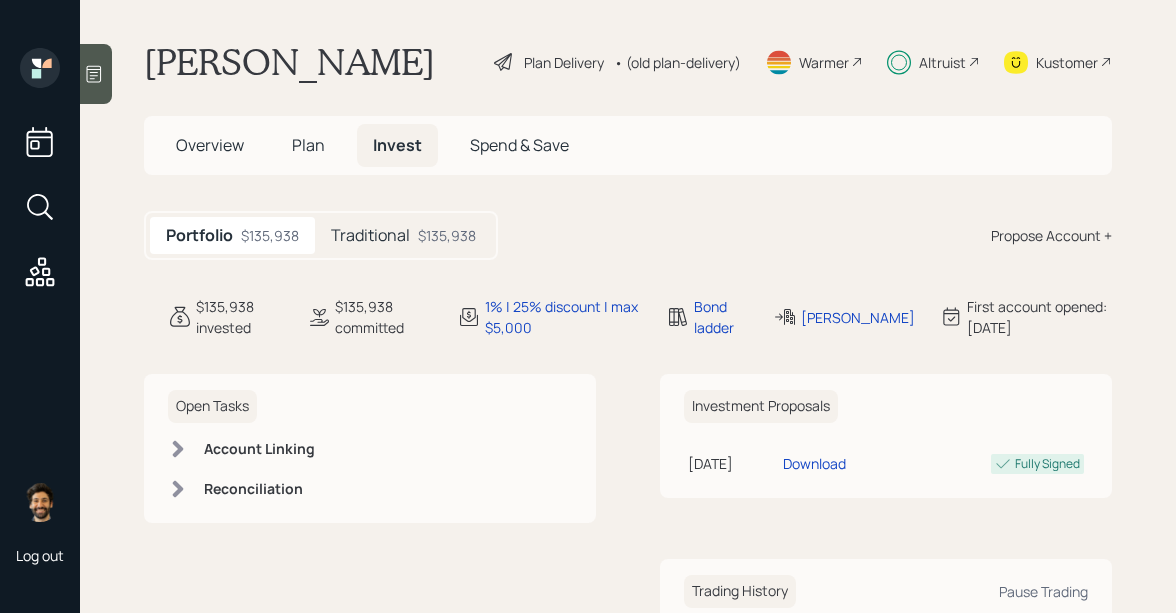 click on "Traditional" at bounding box center (370, 235) 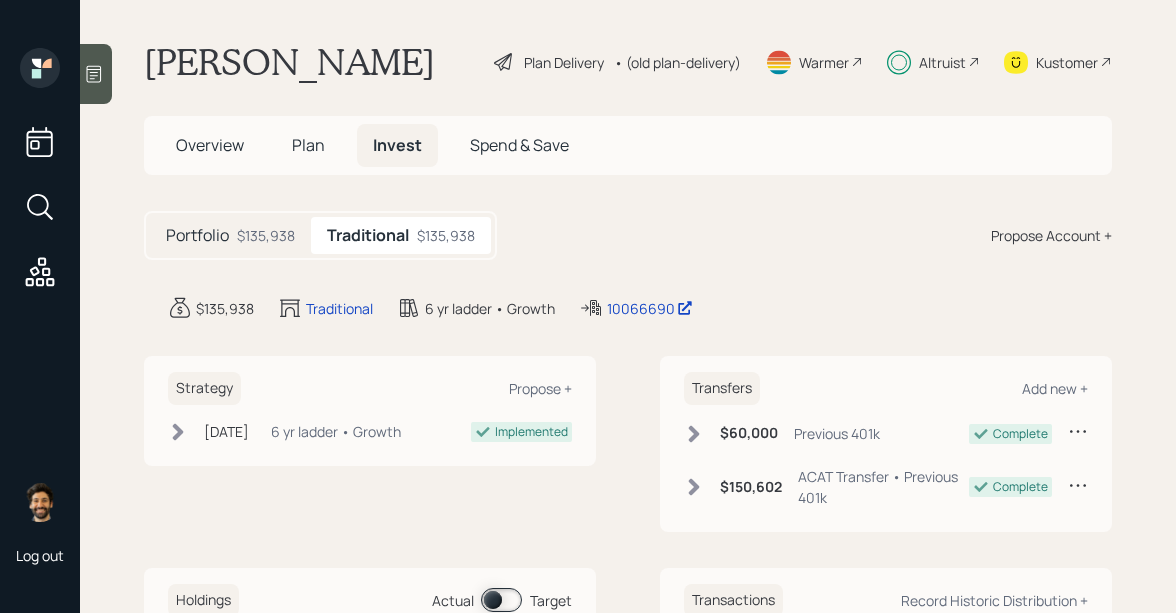 click on "Plan" at bounding box center (308, 145) 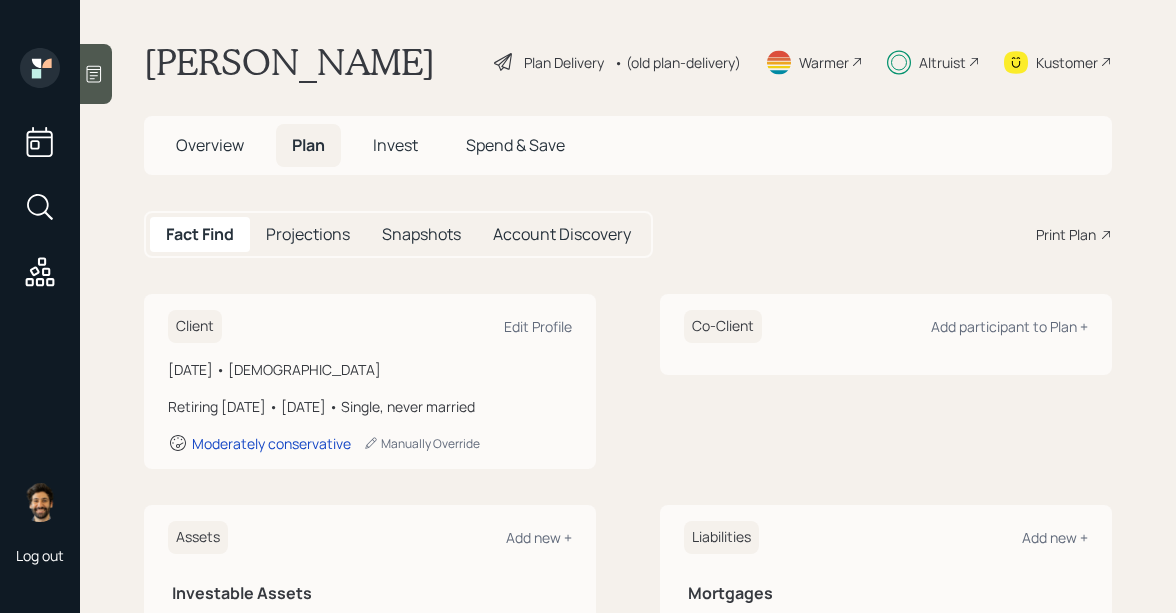 click on "Invest" at bounding box center (395, 145) 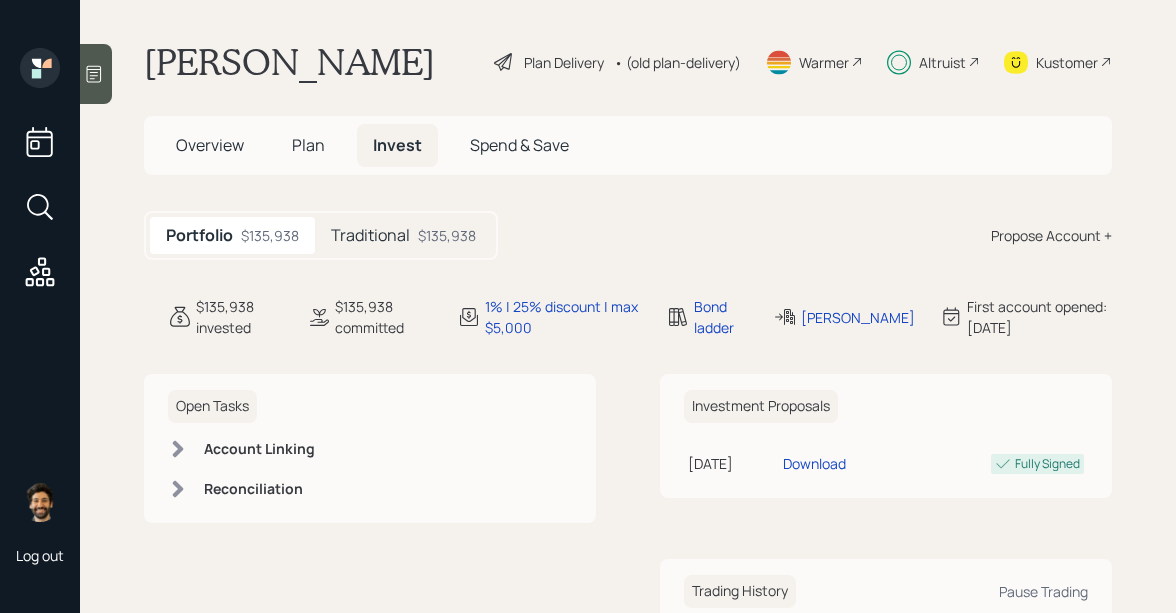 click on "Traditional" at bounding box center [370, 235] 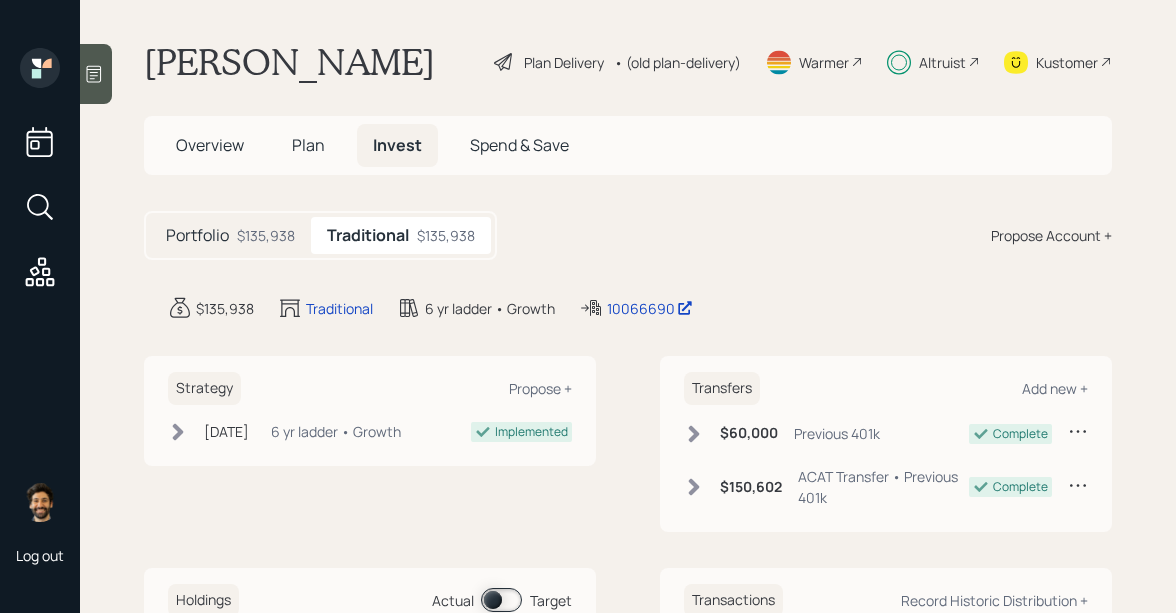 click on "Plan" at bounding box center [308, 145] 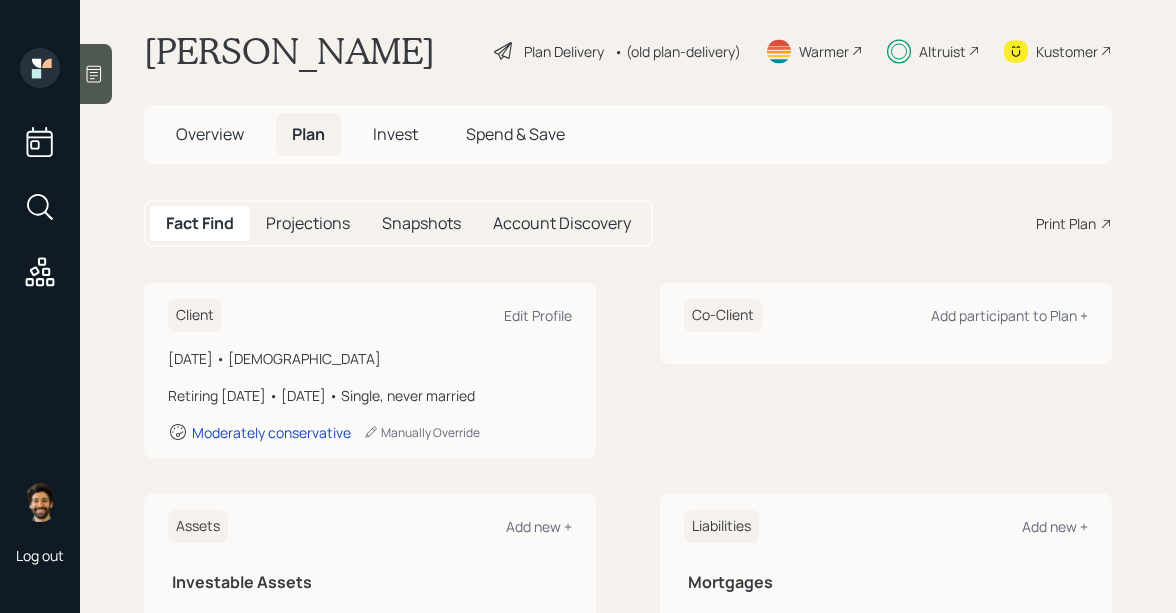 scroll, scrollTop: 0, scrollLeft: 0, axis: both 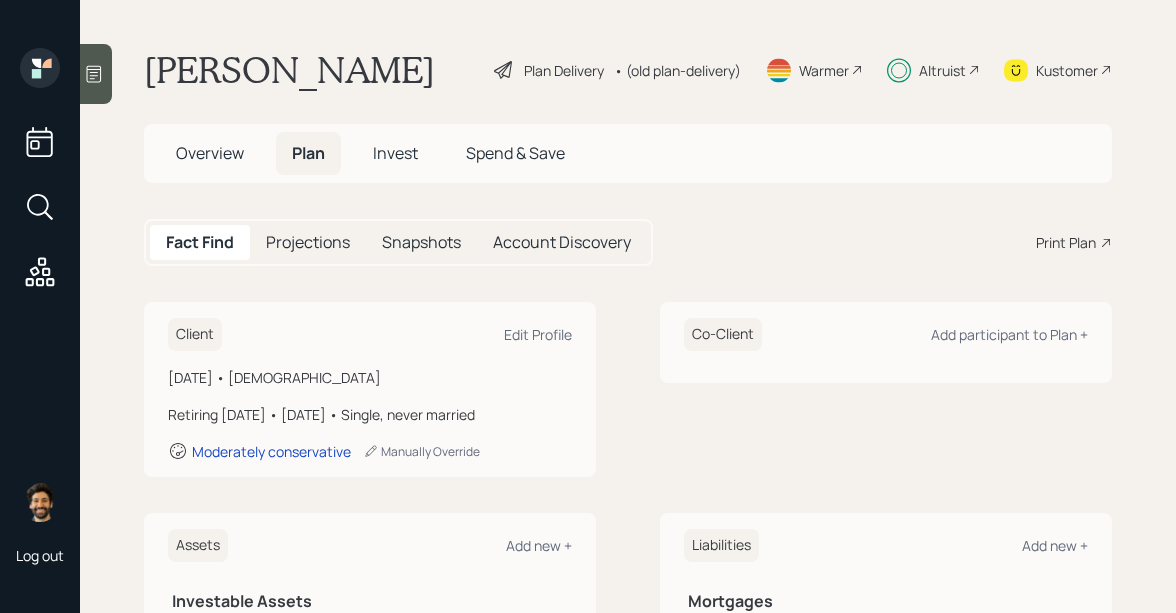 click on "Overview" at bounding box center (210, 153) 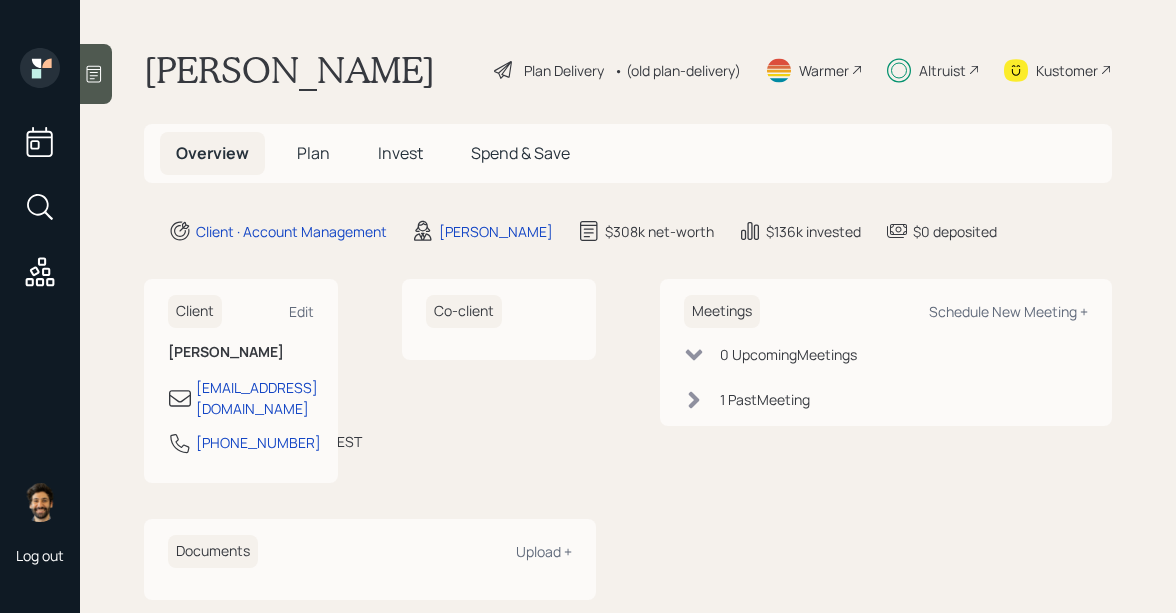 click on "Plan" at bounding box center (313, 153) 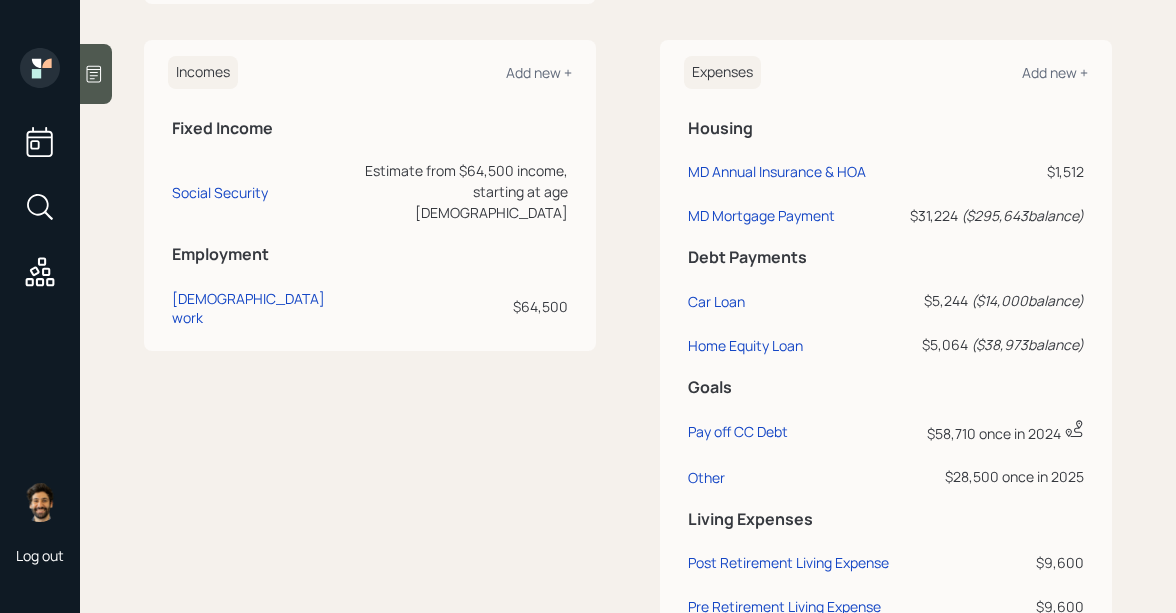 scroll, scrollTop: 918, scrollLeft: 0, axis: vertical 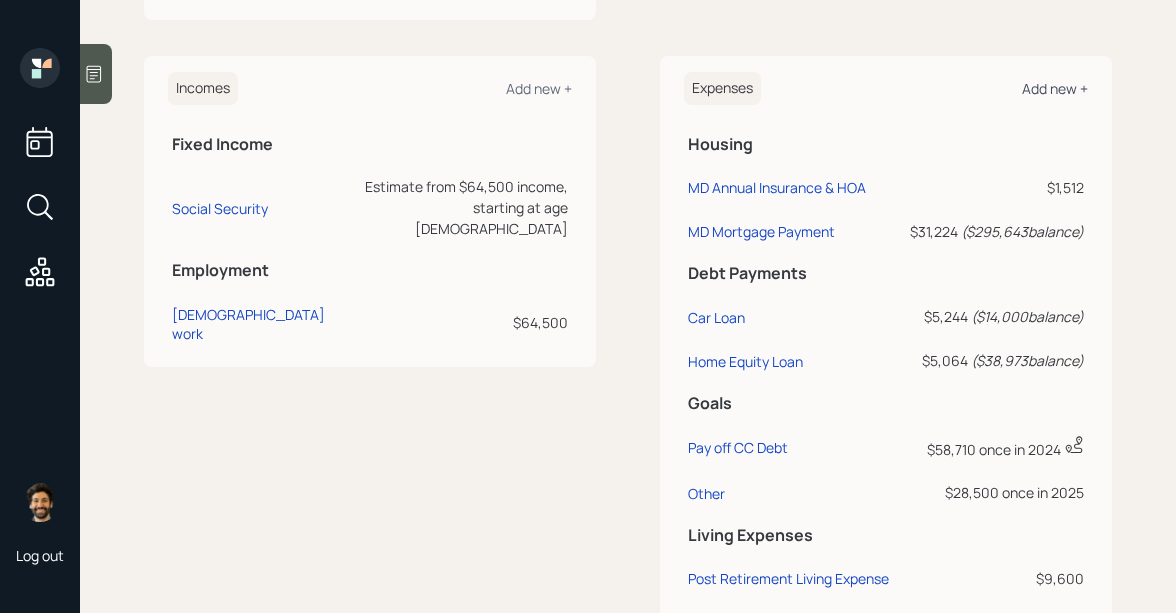 click on "Add new +" at bounding box center (1055, 88) 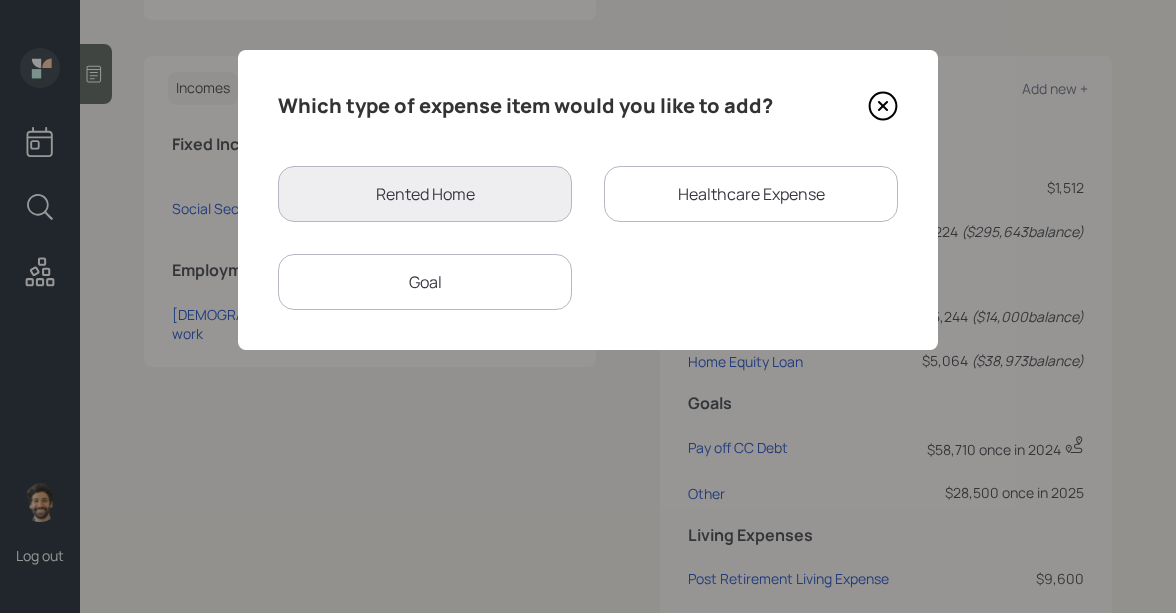 click on "Goal" at bounding box center [425, 282] 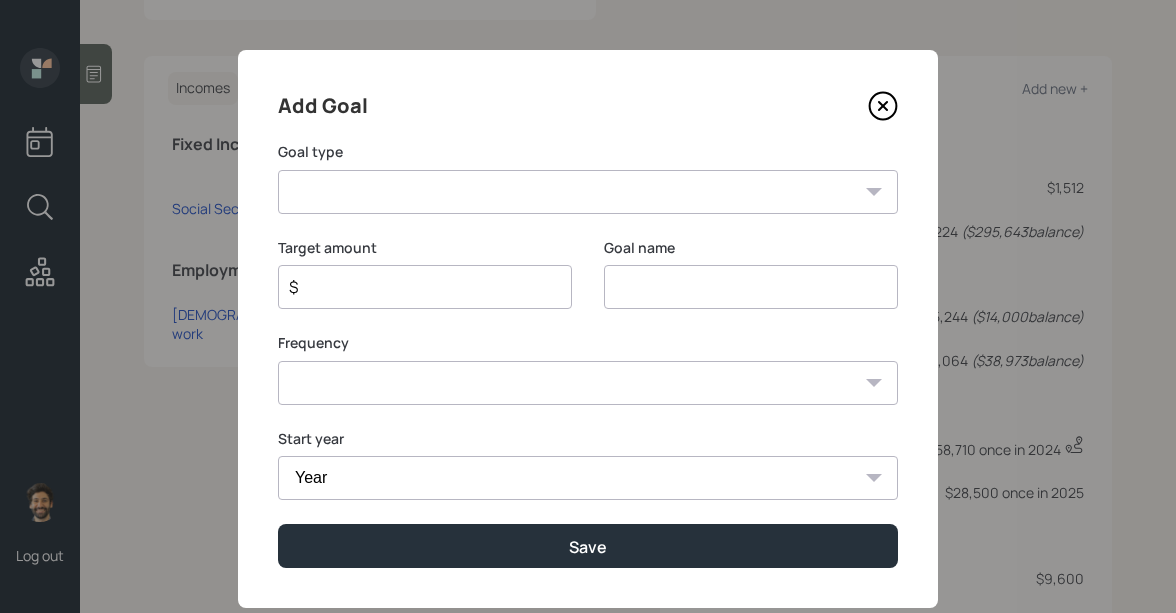 click on "Create an emergency fund Donate to charity Purchase a home Make a purchase Support a dependent Plan for travel Purchase a car Leave an inheritance Other" at bounding box center (588, 192) 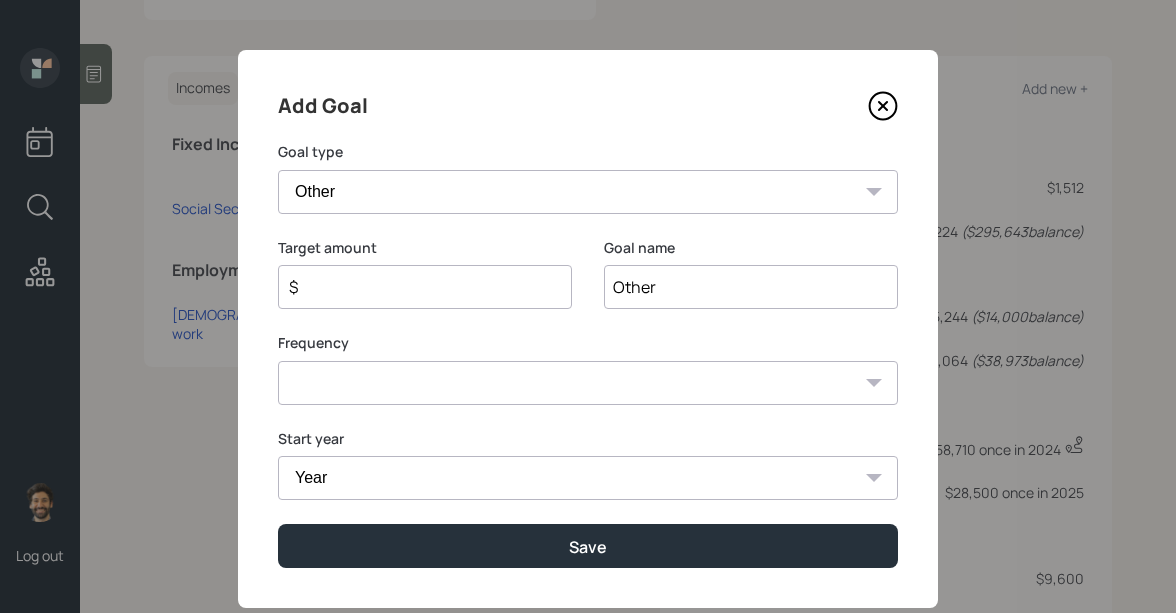 click on "Other" at bounding box center (751, 287) 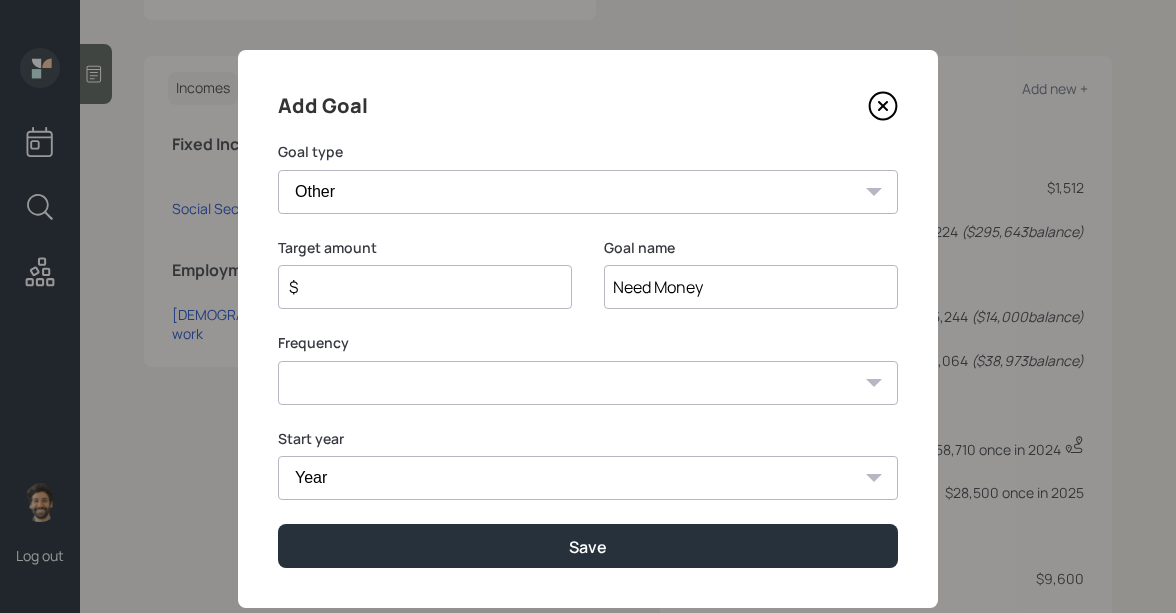 type on "Need Money" 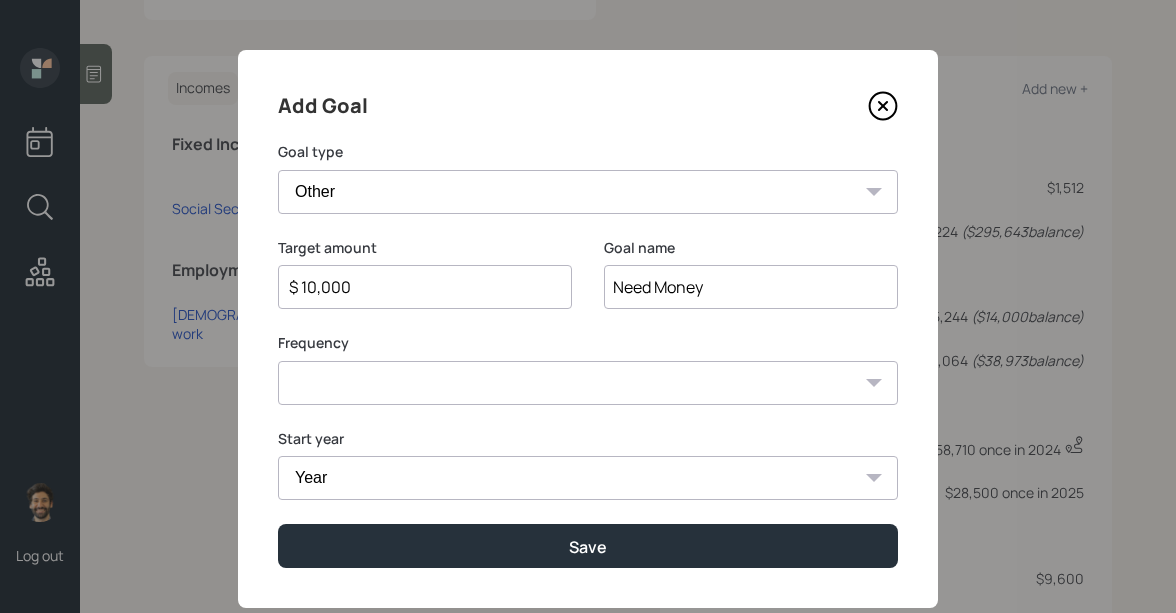 type on "$ 10,000" 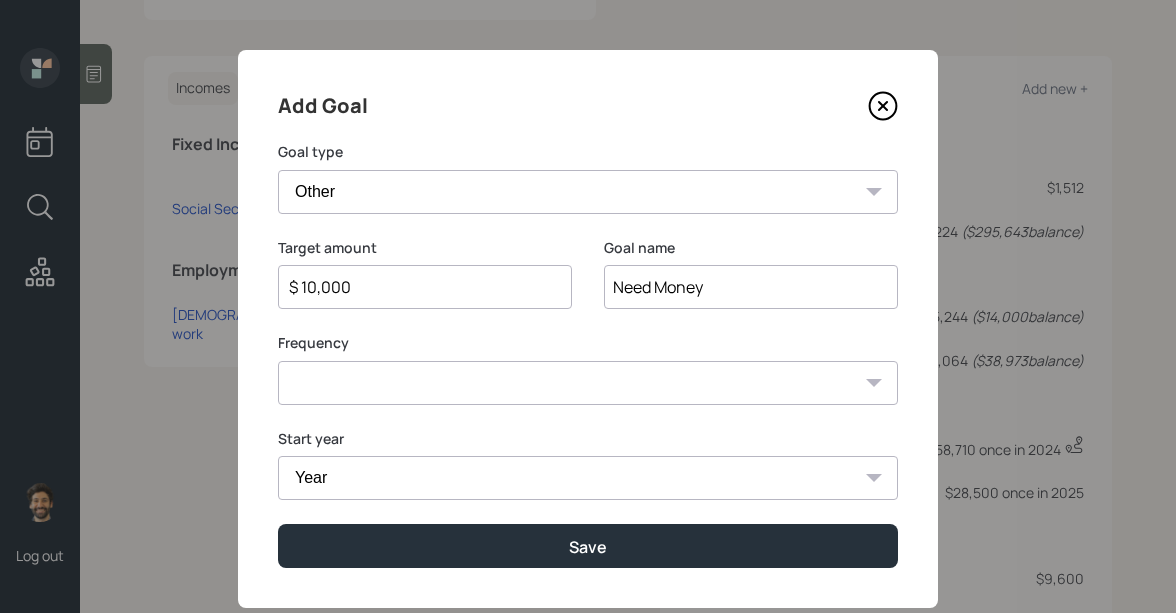 click on "One time Every 1 year Every 2 years Every 3 years Every 4 years Every 5 years Every 6 years Every 7 years Every 8 years Every 9 years" at bounding box center (588, 383) 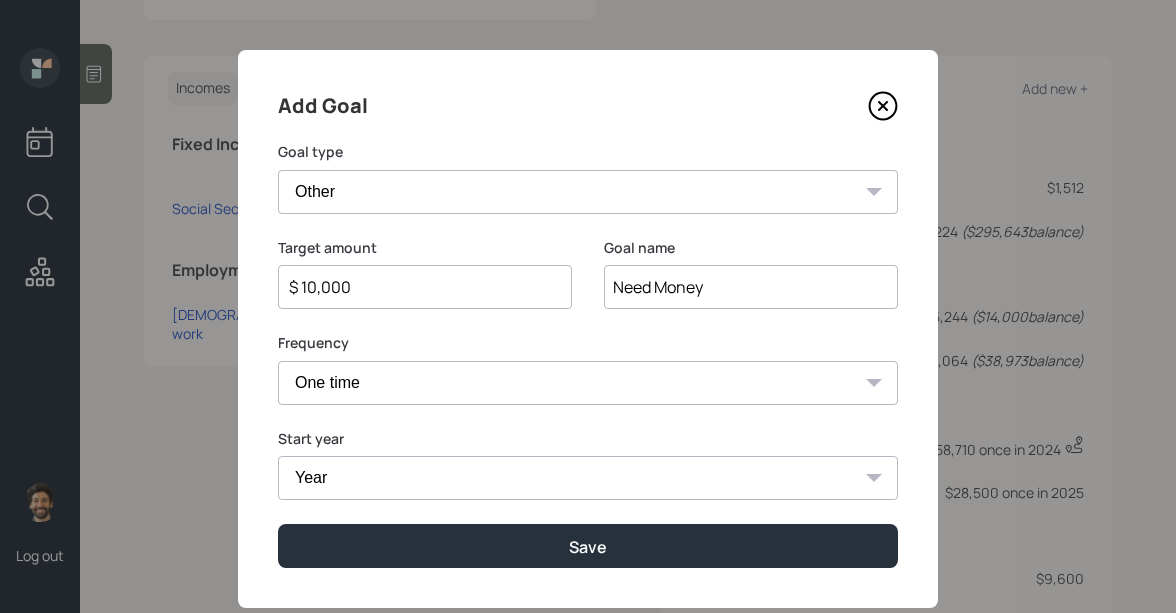 click on "Year [DATE] 2026 2027 2028 2029 2030 2031 2032 2033 2034 2035 2036 2037 2038 2039 2040 2041 2042 2043 2044 2045 2046 2047 2048 2049 2050 2051 2052 2053 2054 2055 2056 2057" at bounding box center (588, 478) 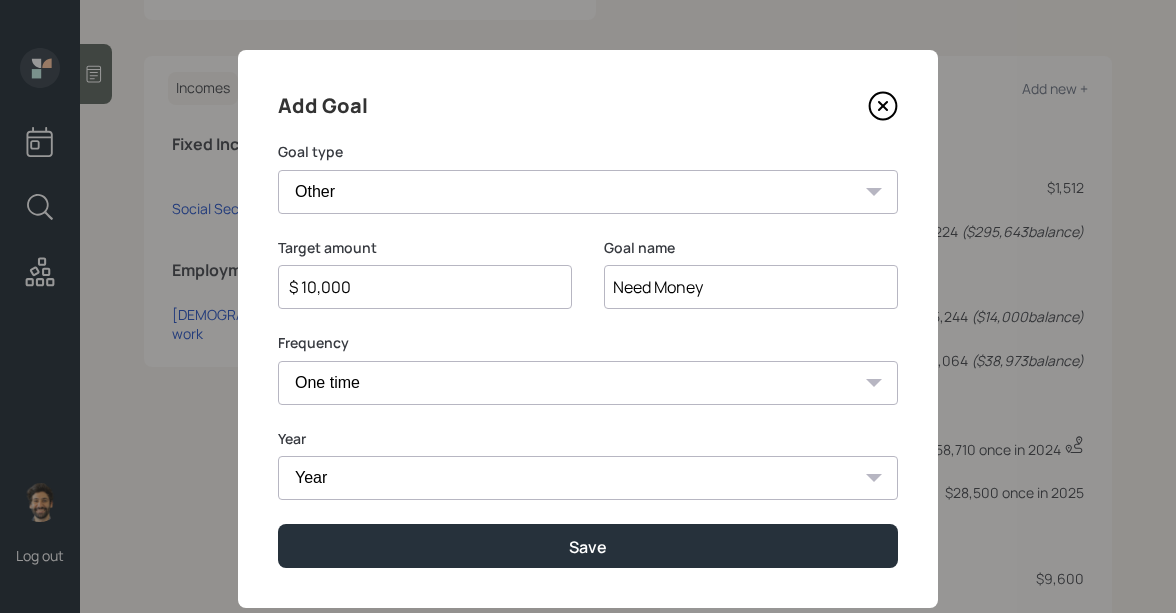 select on "2025" 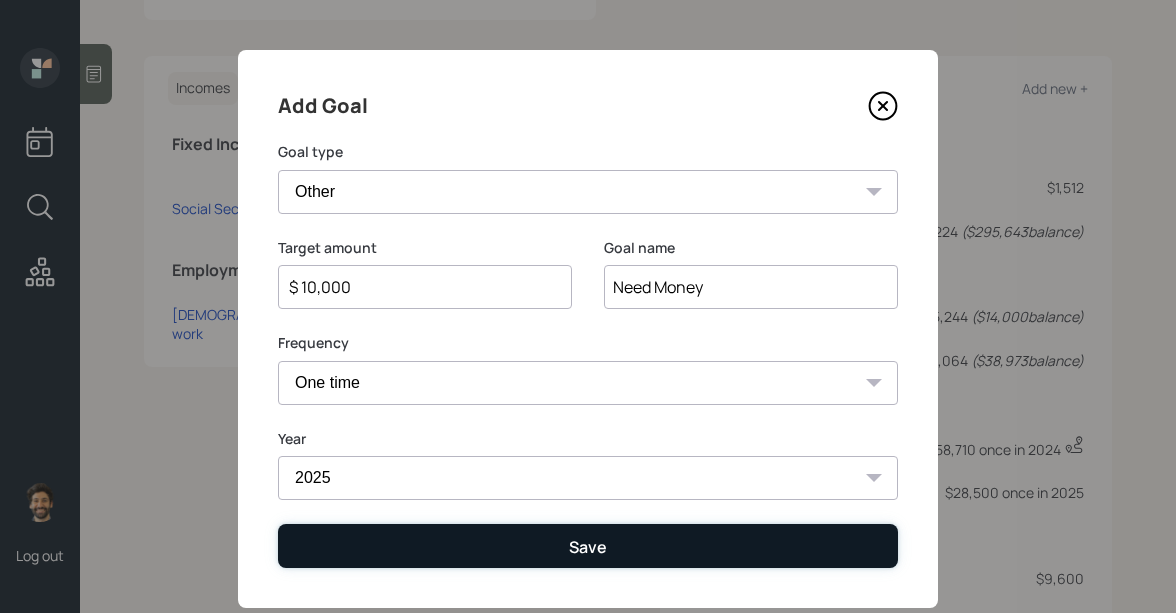 click on "Save" at bounding box center (588, 545) 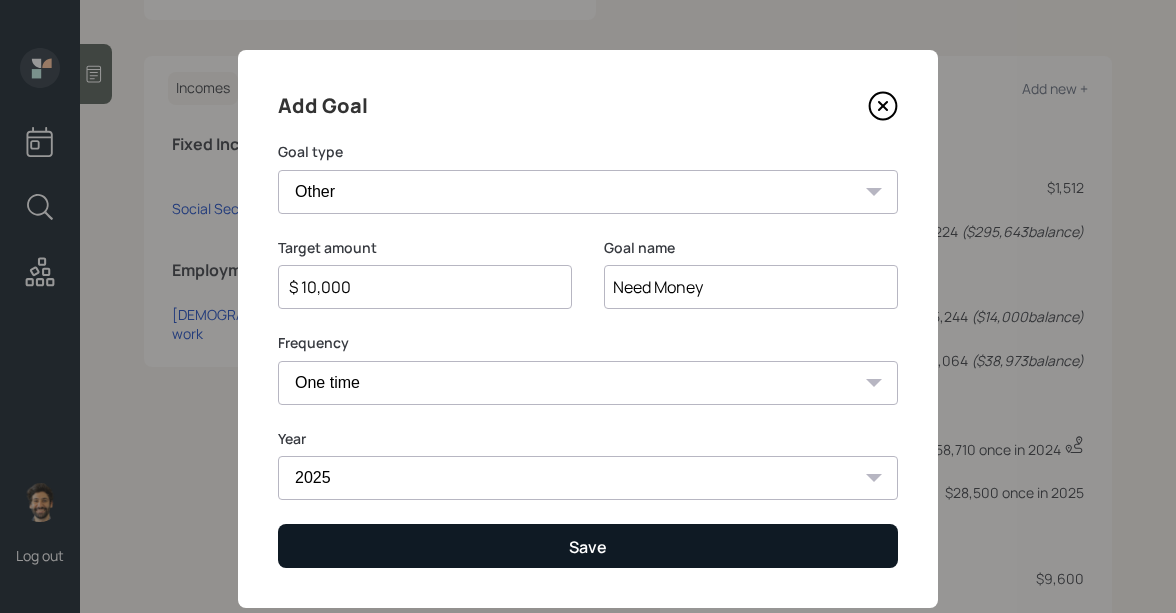 type on "$" 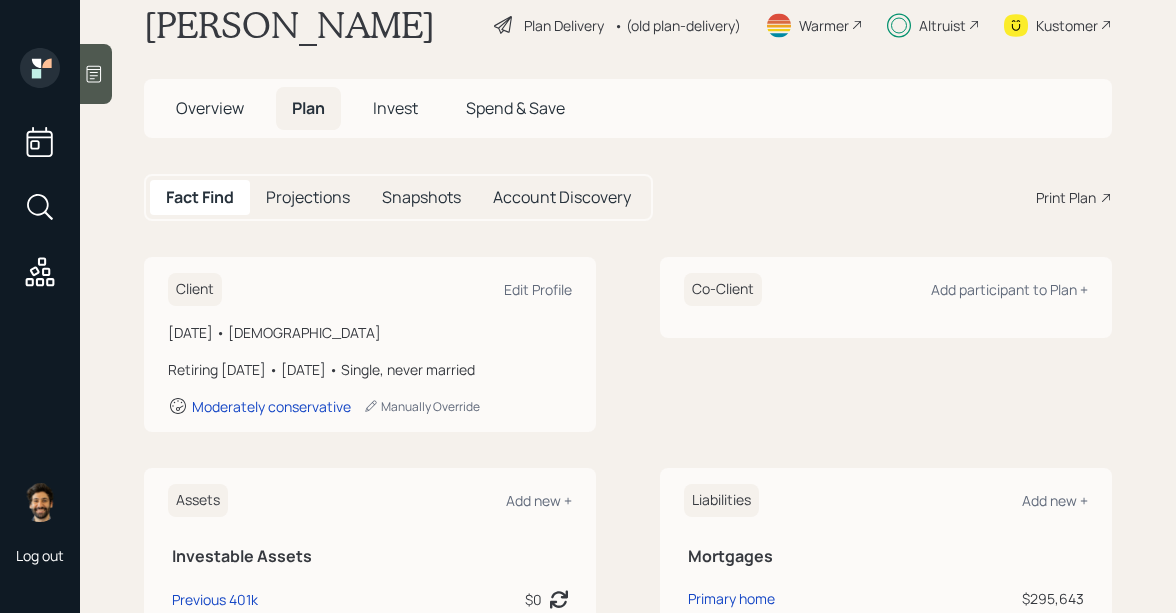 scroll, scrollTop: 0, scrollLeft: 0, axis: both 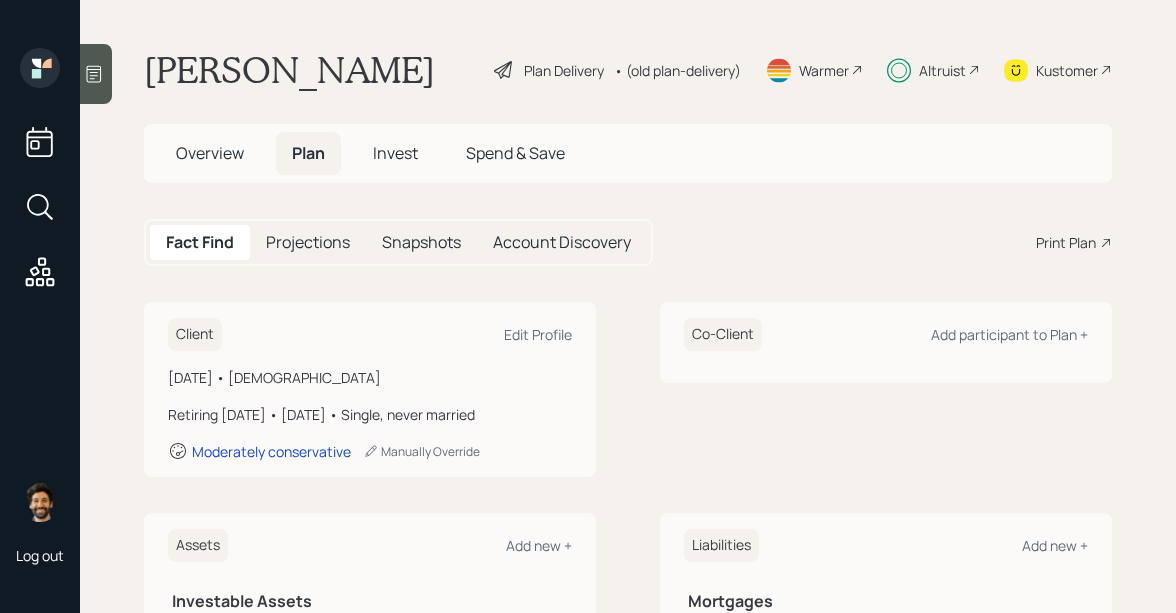 click on "Projections" at bounding box center (308, 242) 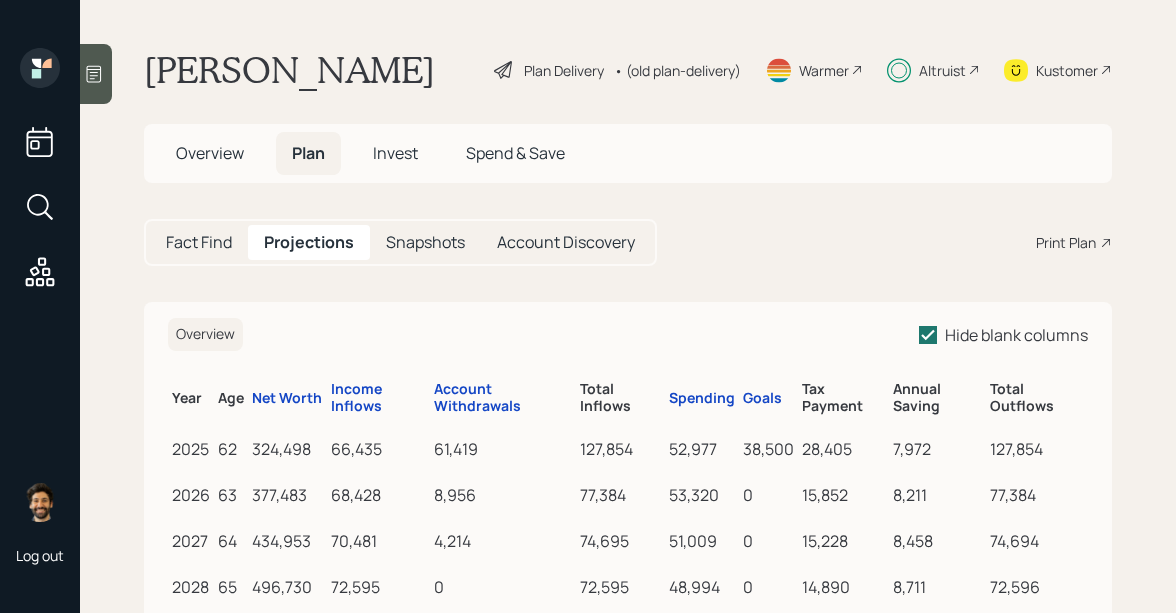 click on "Invest" at bounding box center (395, 153) 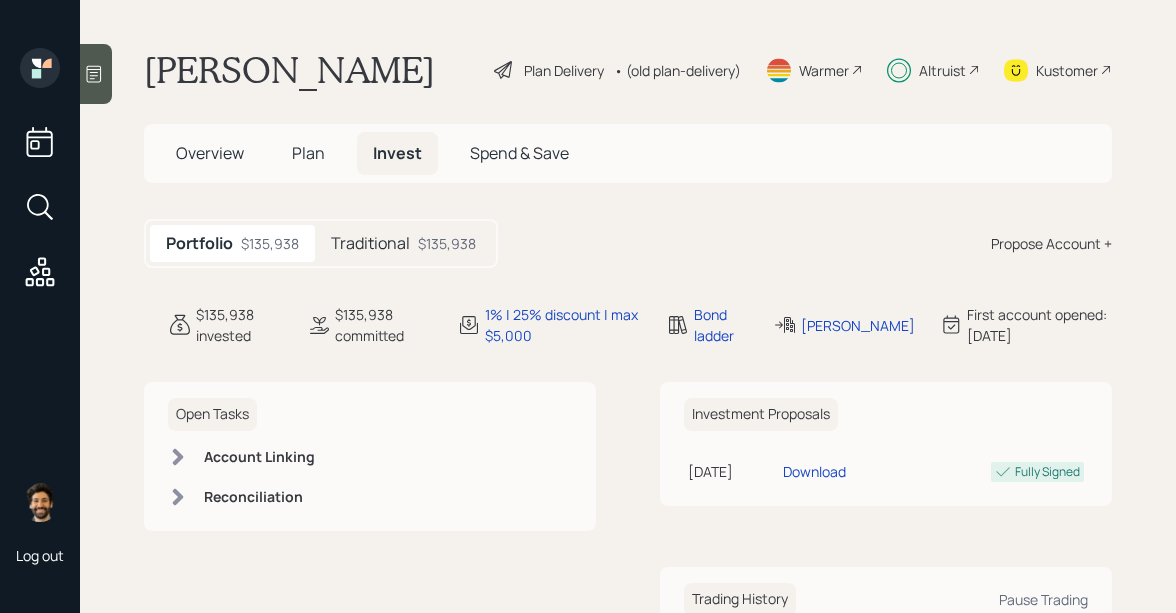 click on "Traditional" at bounding box center [370, 243] 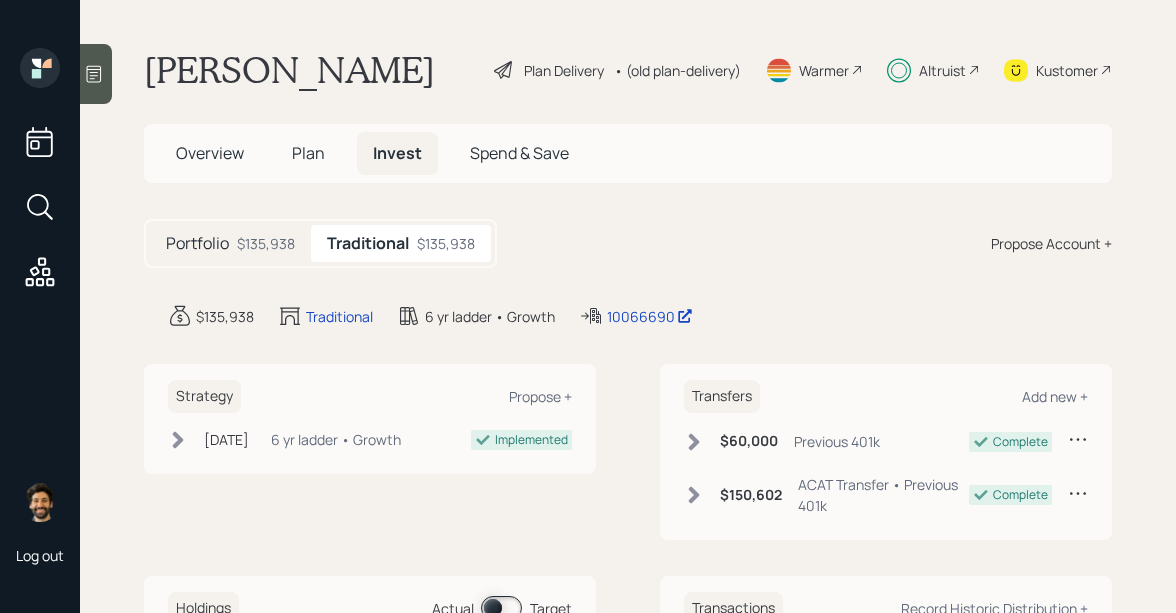 scroll, scrollTop: 221, scrollLeft: 0, axis: vertical 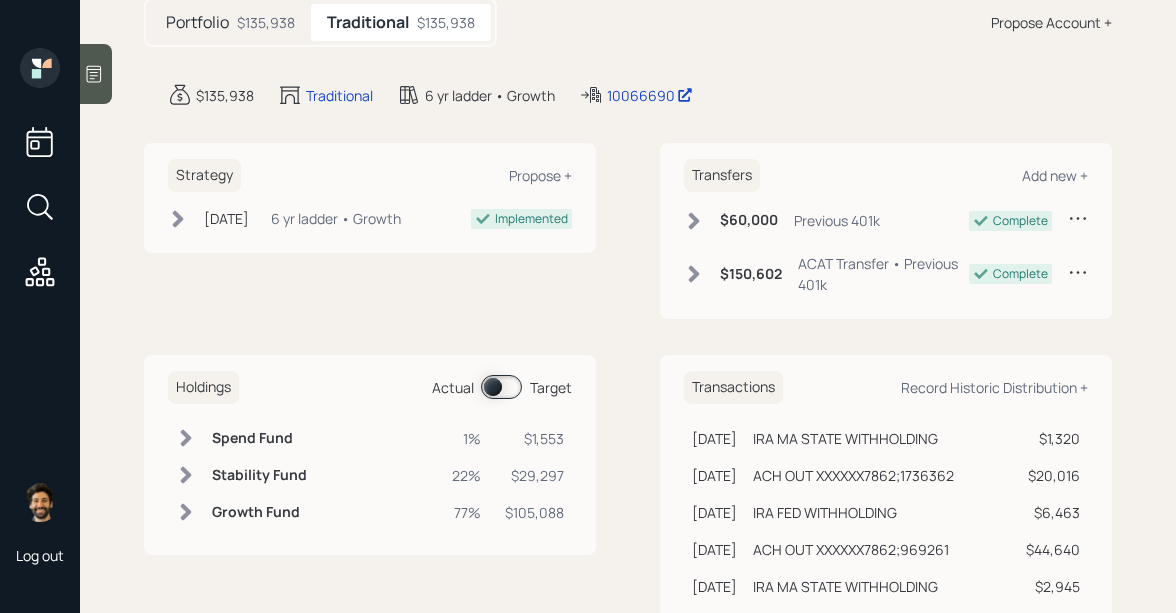 click at bounding box center (501, 387) 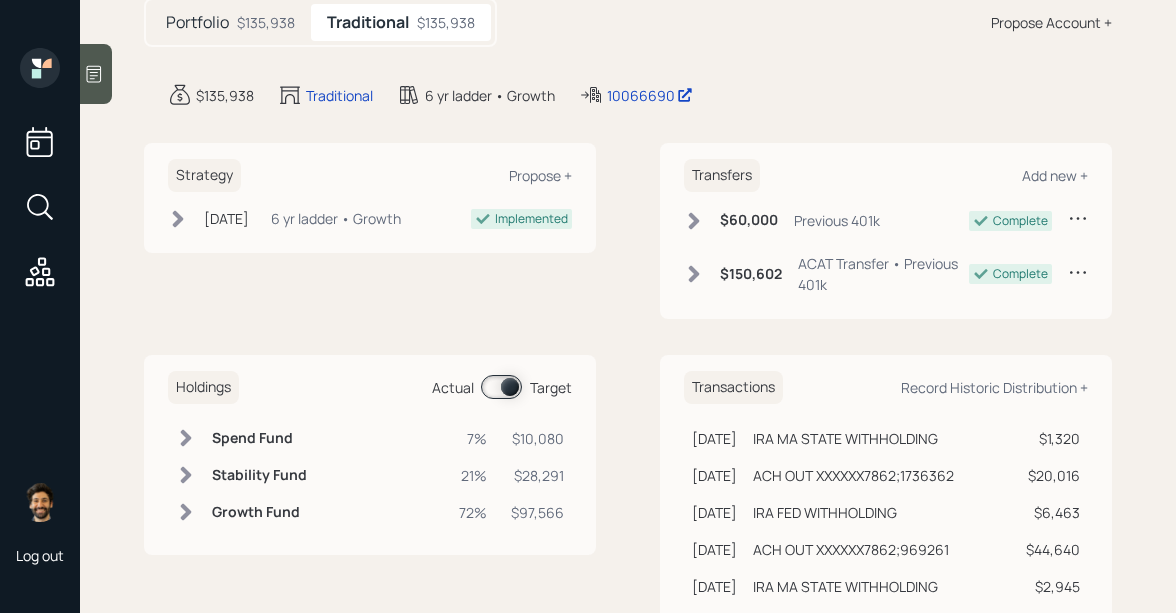 click 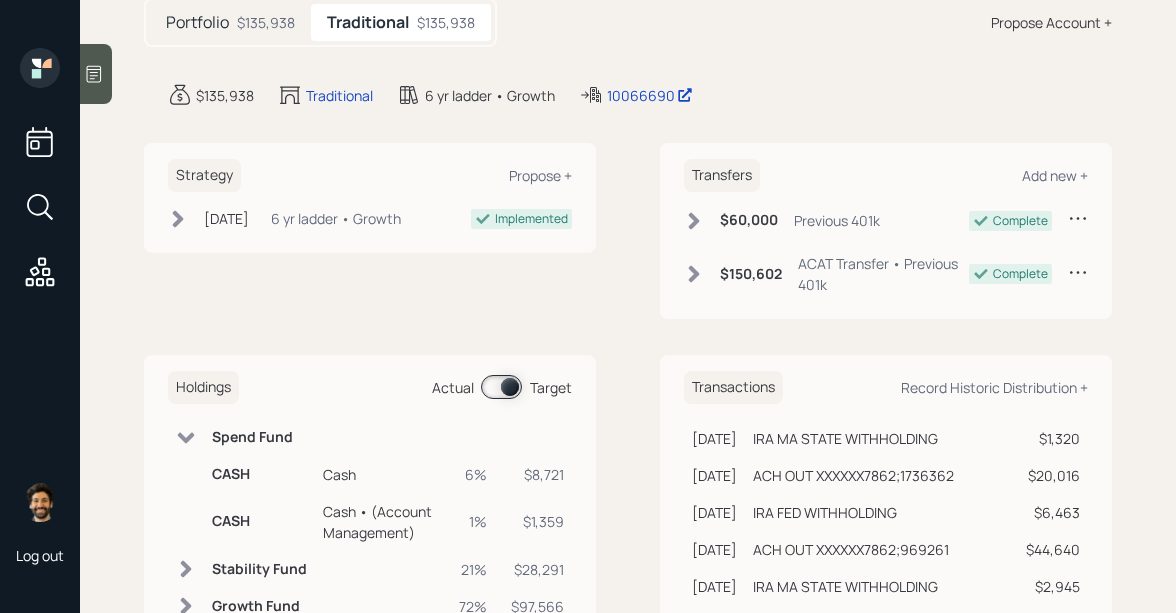 click 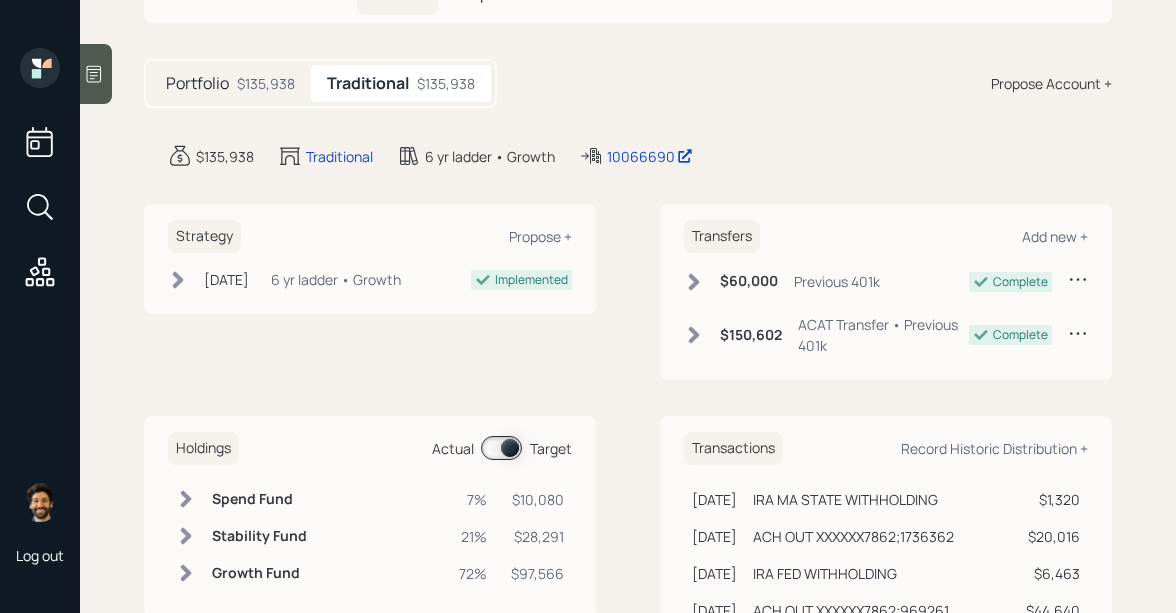 scroll, scrollTop: 34, scrollLeft: 0, axis: vertical 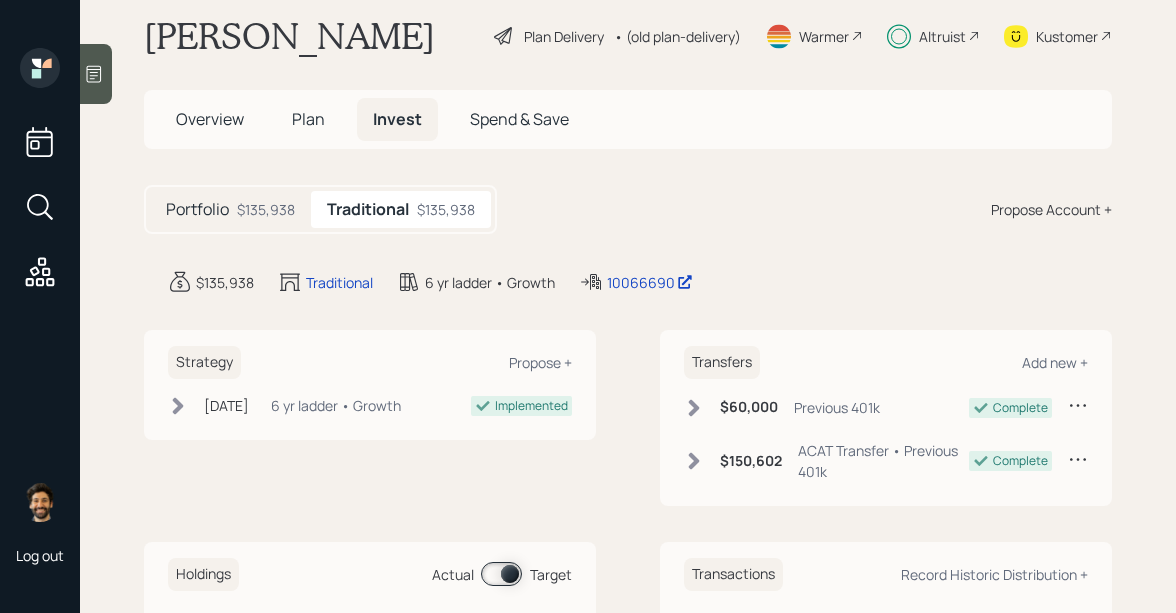 click on "Plan" at bounding box center (308, 119) 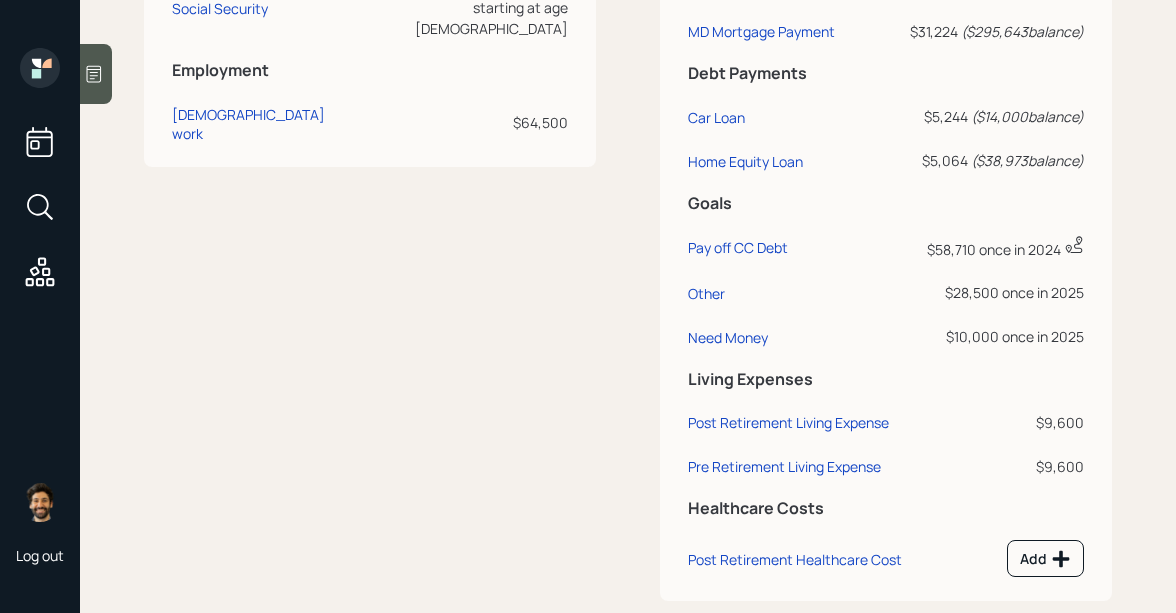 scroll, scrollTop: 1083, scrollLeft: 0, axis: vertical 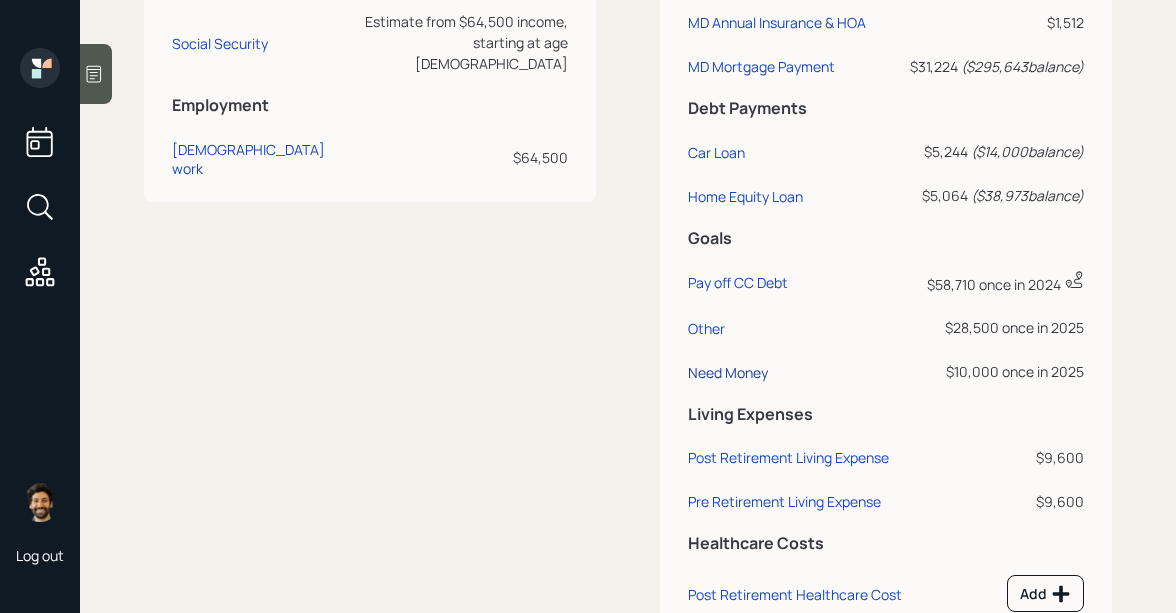 click on "Need Money" at bounding box center [728, 372] 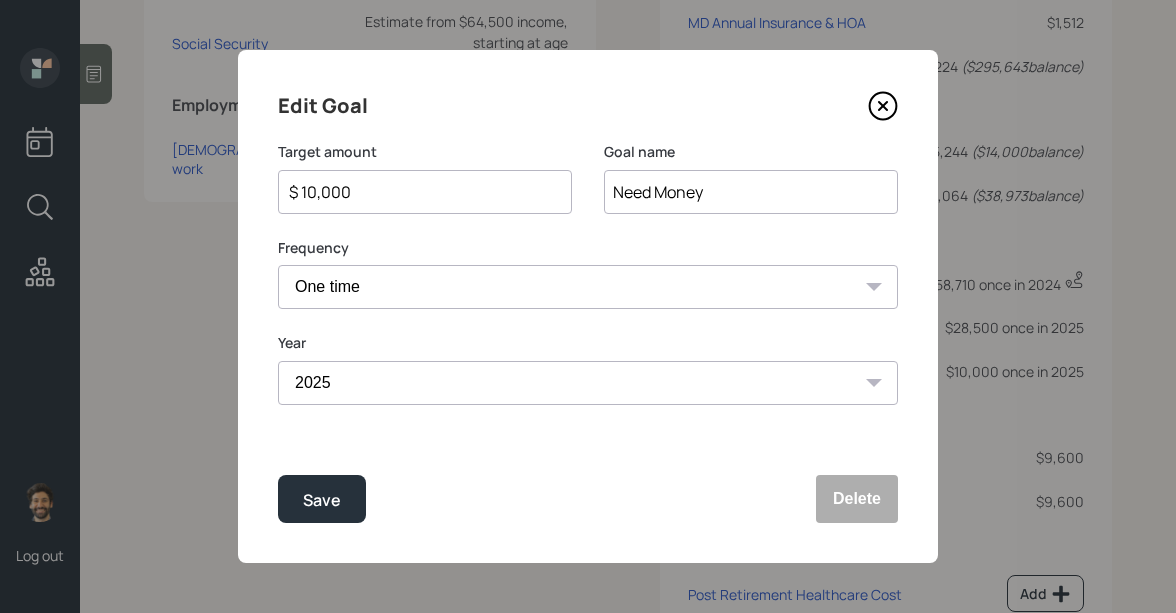 click on "$ 10,000" at bounding box center (417, 192) 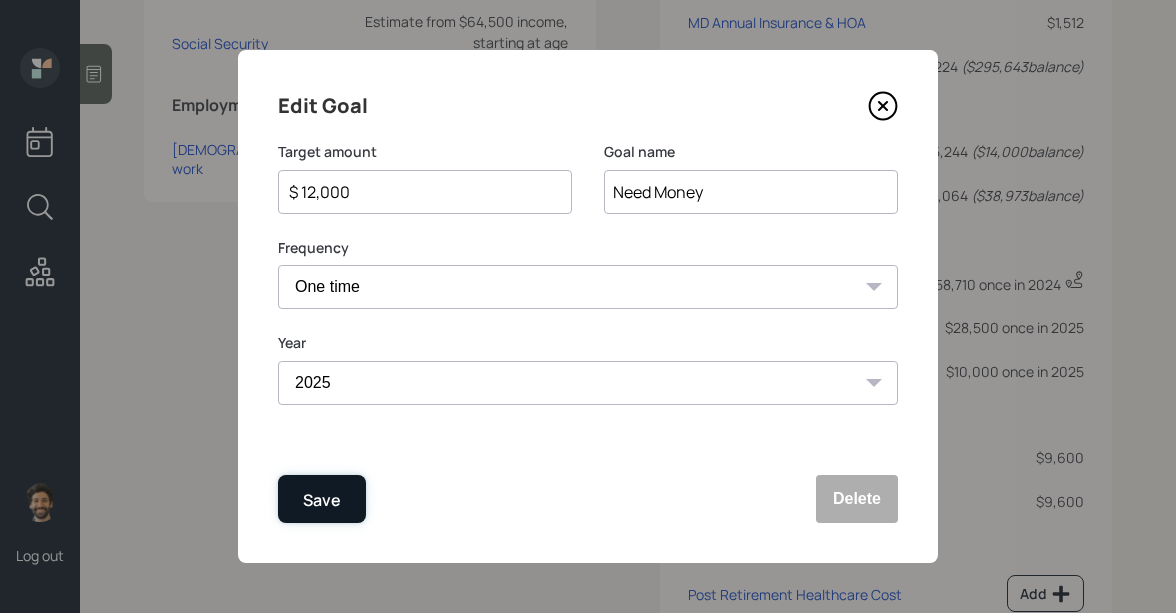 click on "Save" at bounding box center [322, 500] 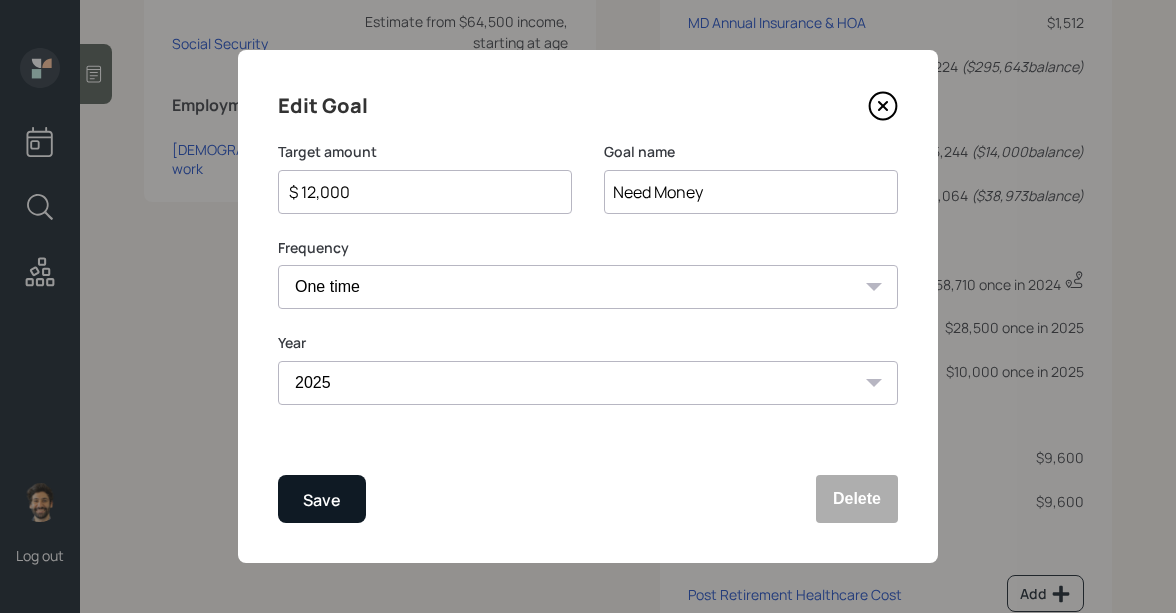 type on "$ 10,000" 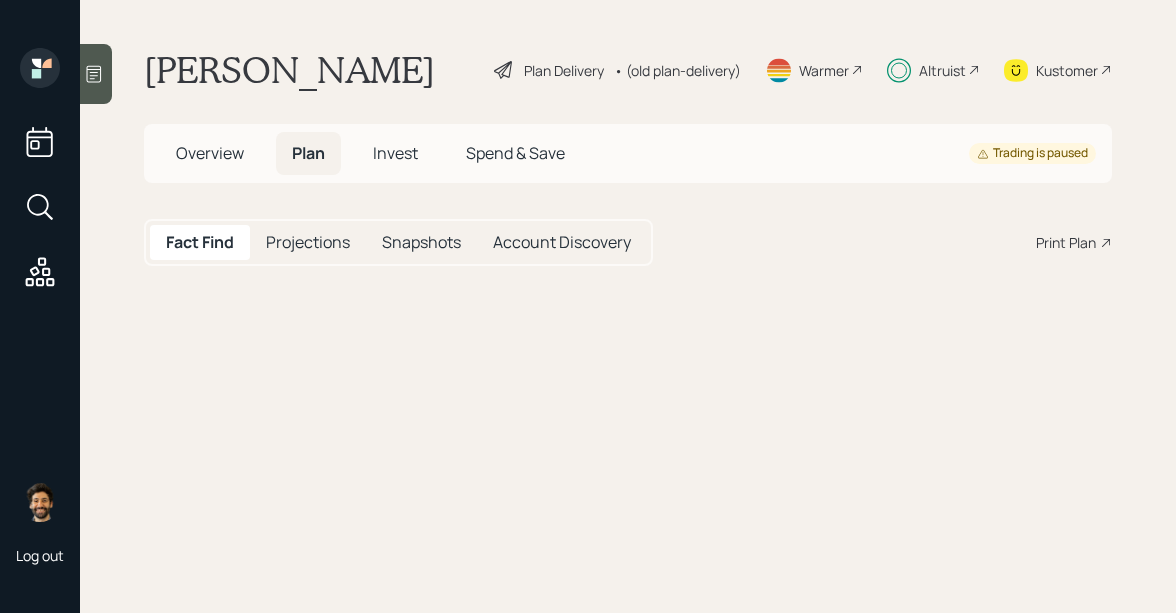 scroll, scrollTop: 0, scrollLeft: 0, axis: both 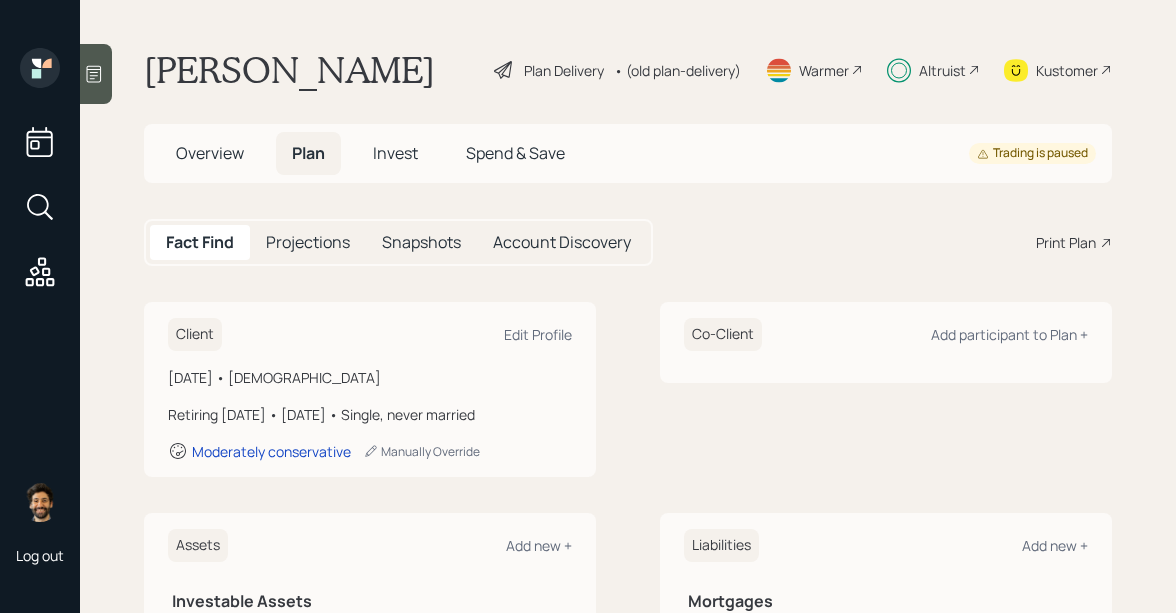 click on "Invest" at bounding box center (395, 153) 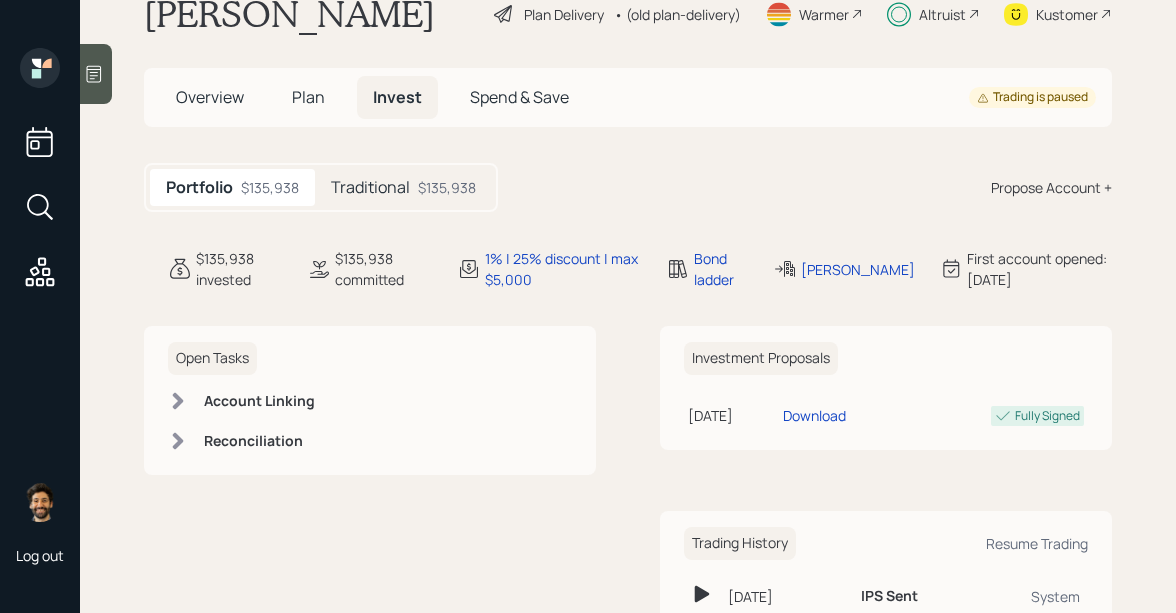 click on "Traditional" at bounding box center (370, 187) 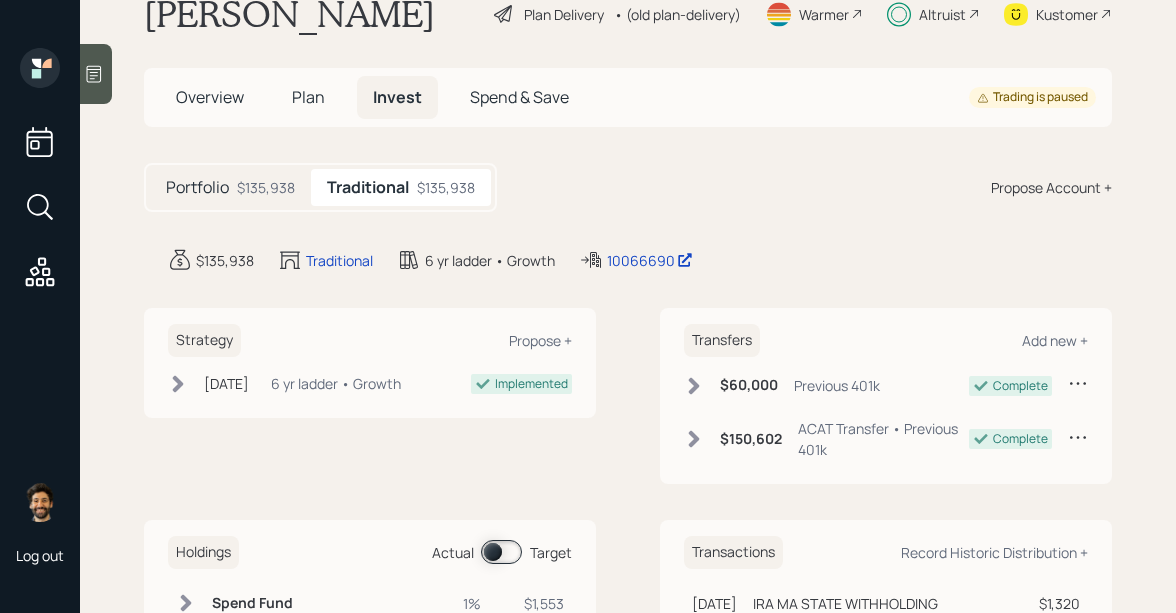 scroll, scrollTop: 273, scrollLeft: 0, axis: vertical 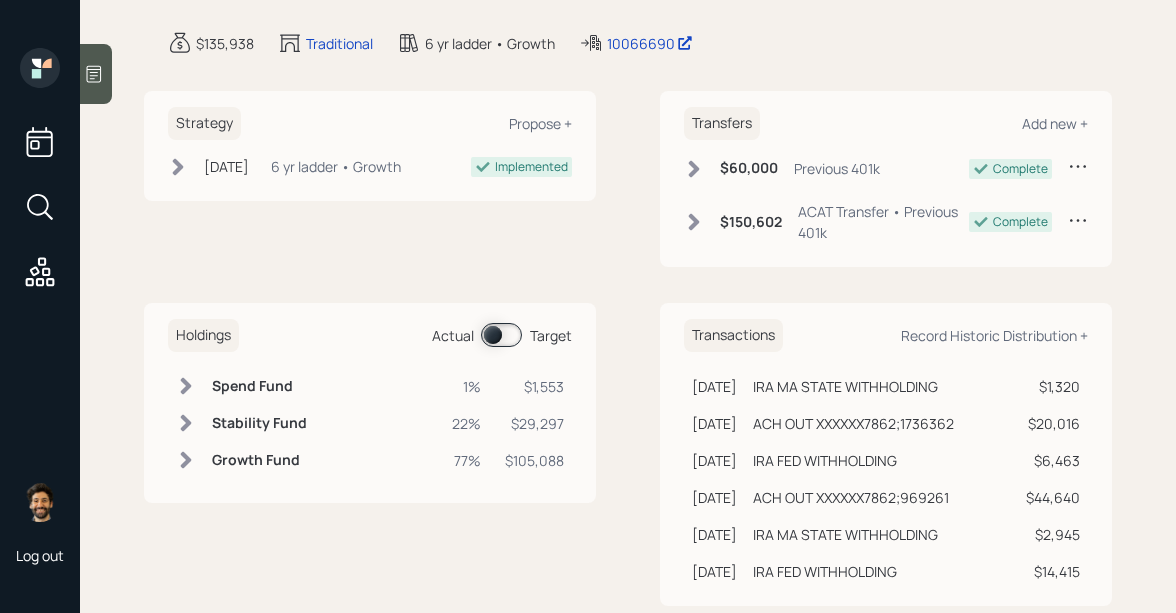 click at bounding box center [502, 335] 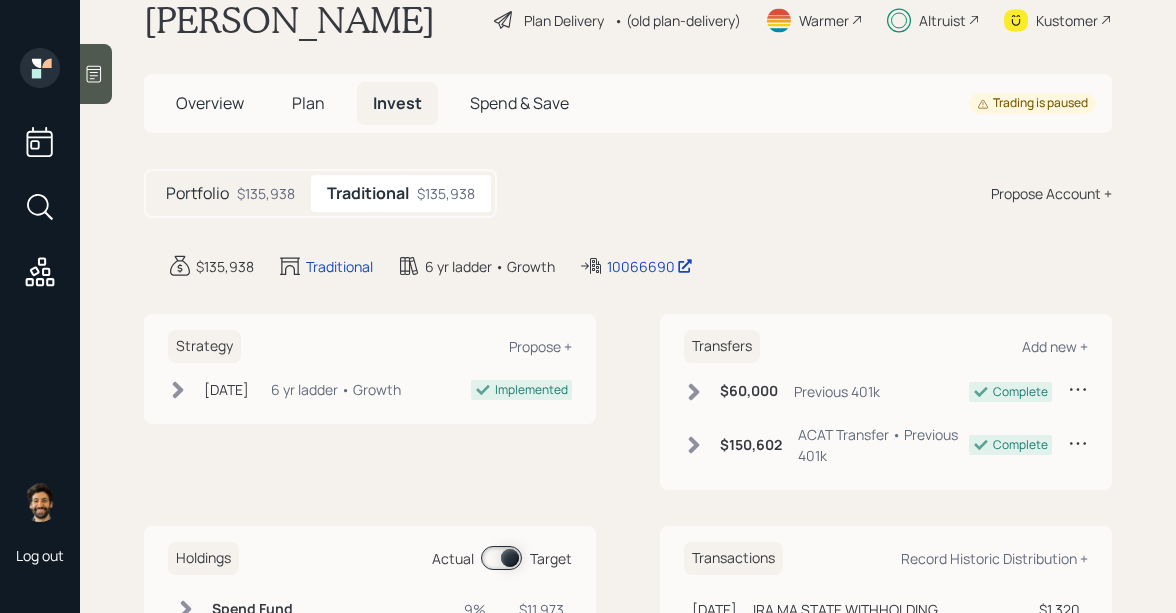 scroll, scrollTop: 0, scrollLeft: 0, axis: both 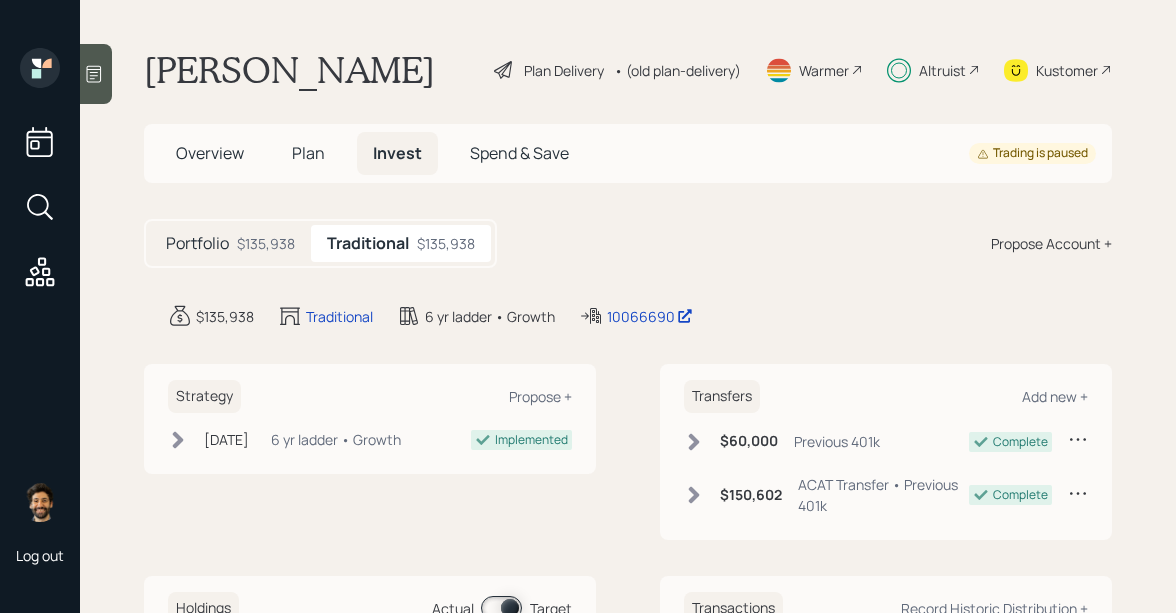 click on "Portfolio $135,938" at bounding box center [230, 243] 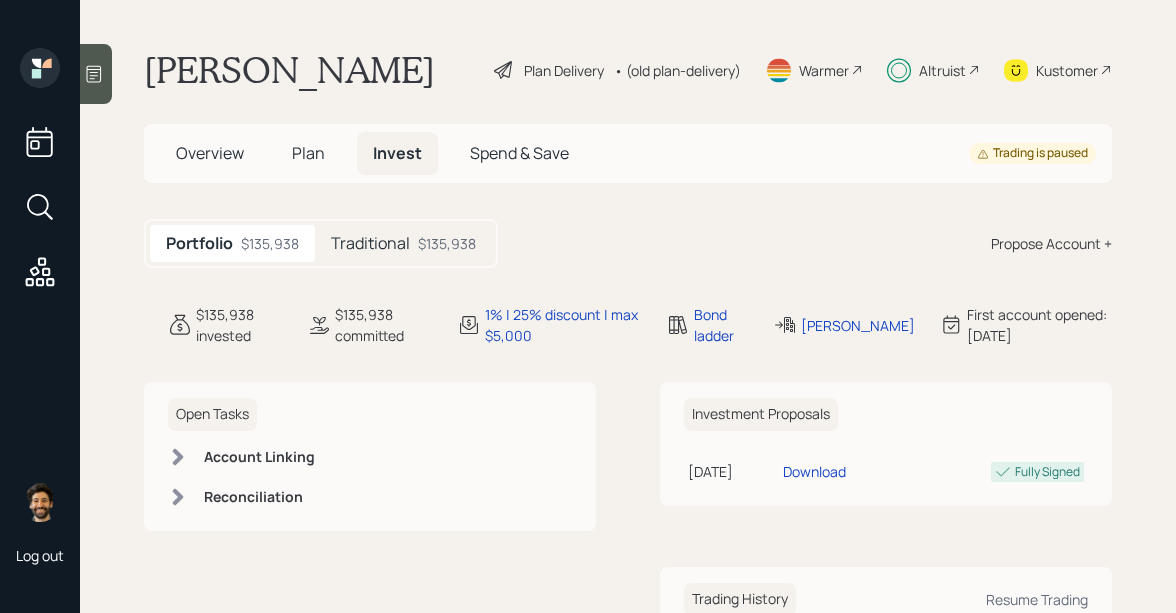 click on "Plan" at bounding box center (308, 153) 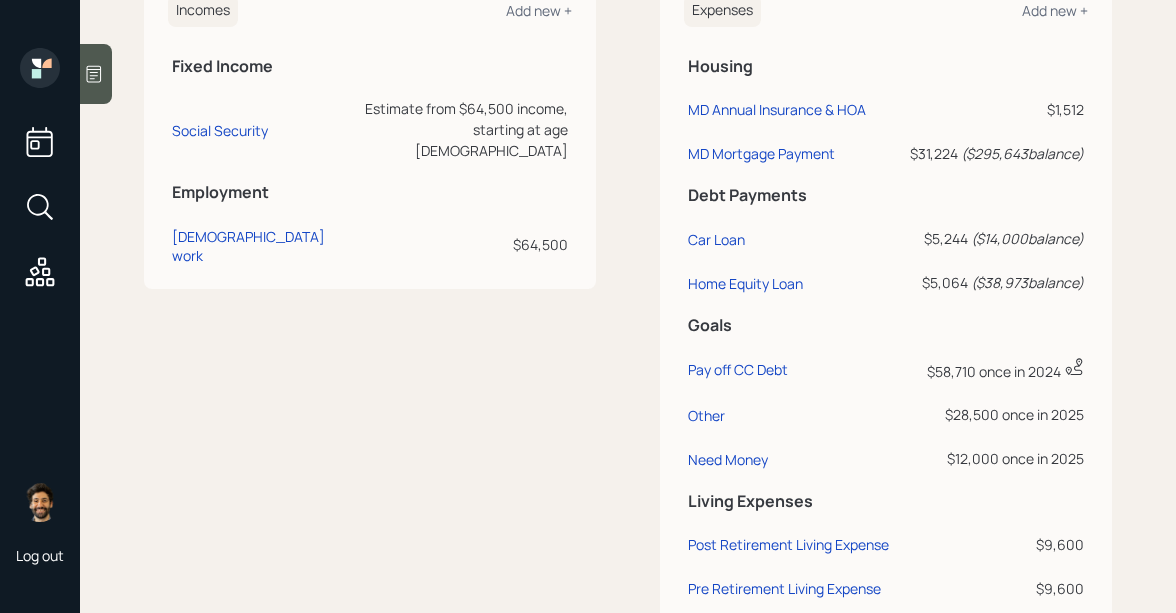 scroll, scrollTop: 998, scrollLeft: 0, axis: vertical 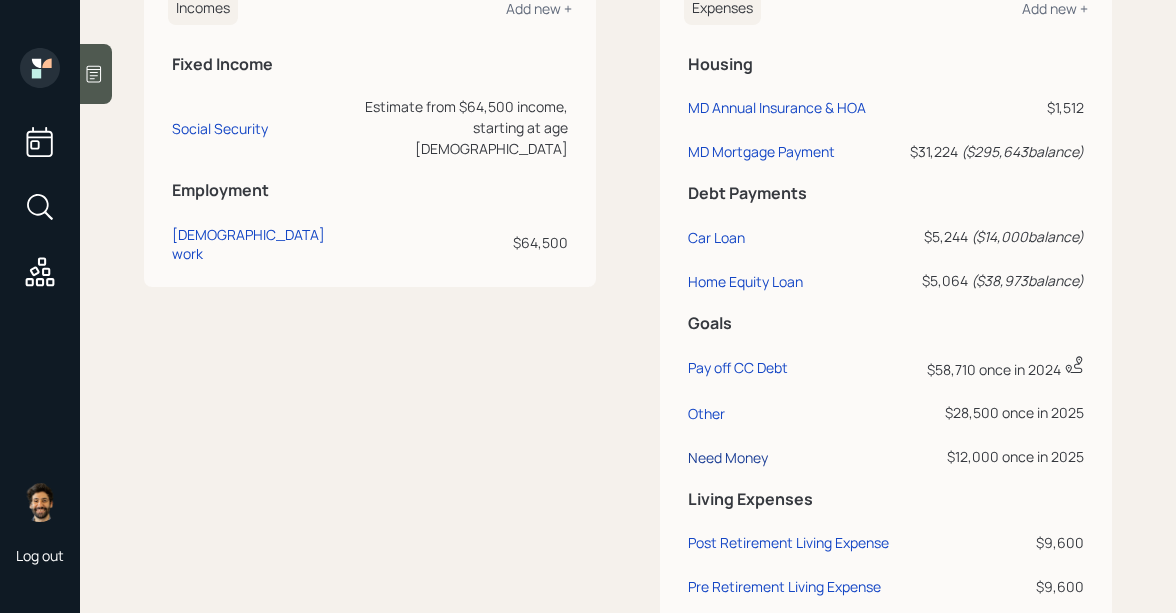click on "Need Money" at bounding box center (728, 457) 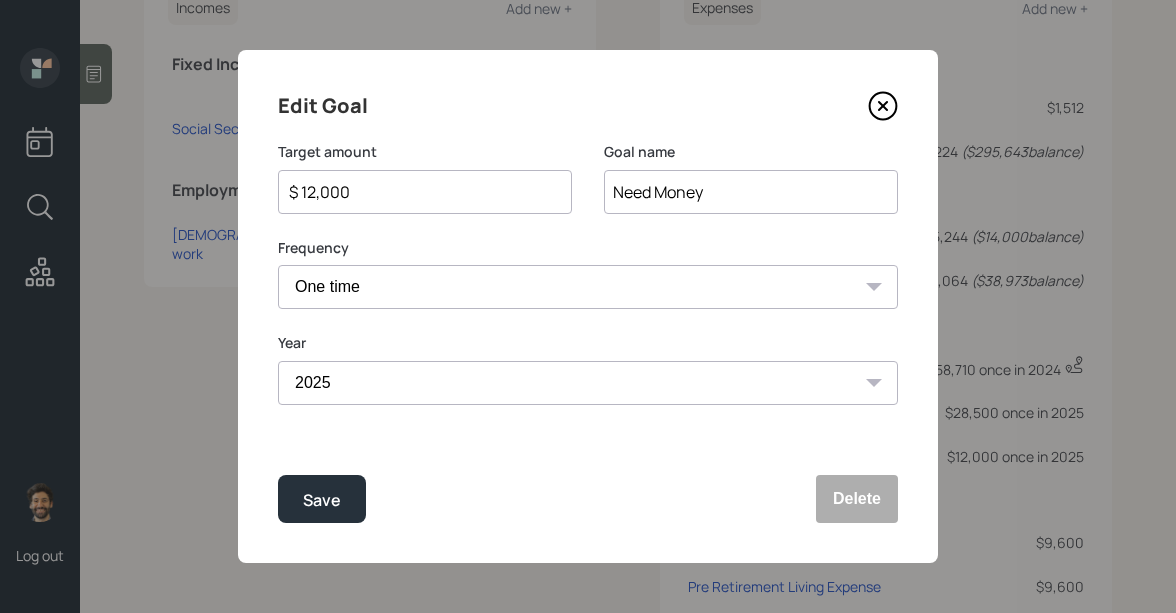 click on "$ 12,000" at bounding box center (417, 192) 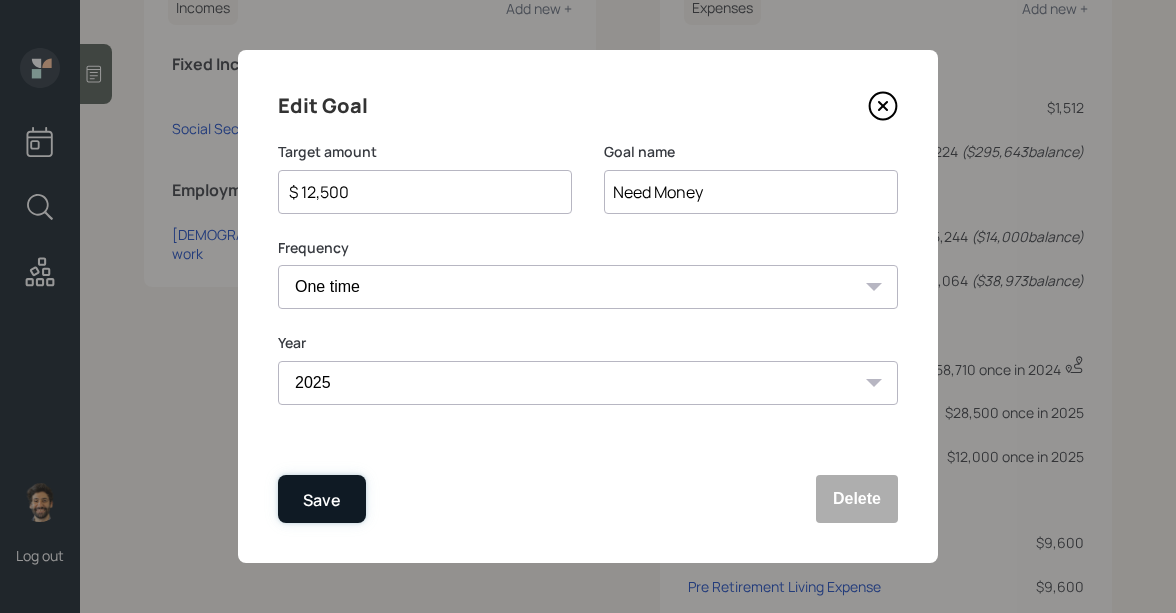 click on "Save" at bounding box center (322, 499) 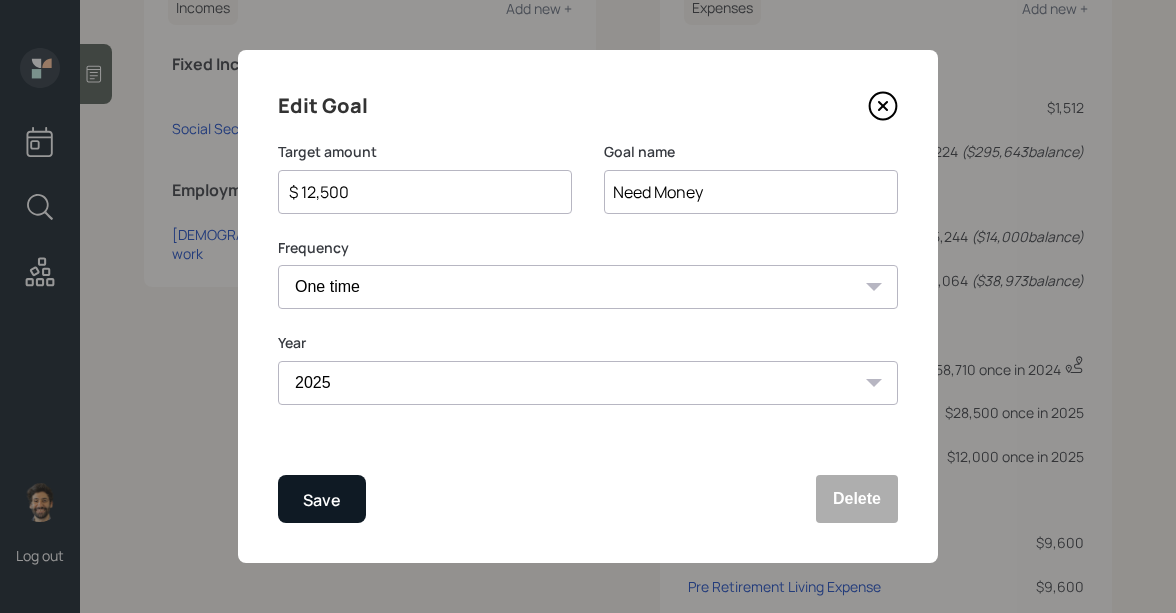 type on "$ 12,000" 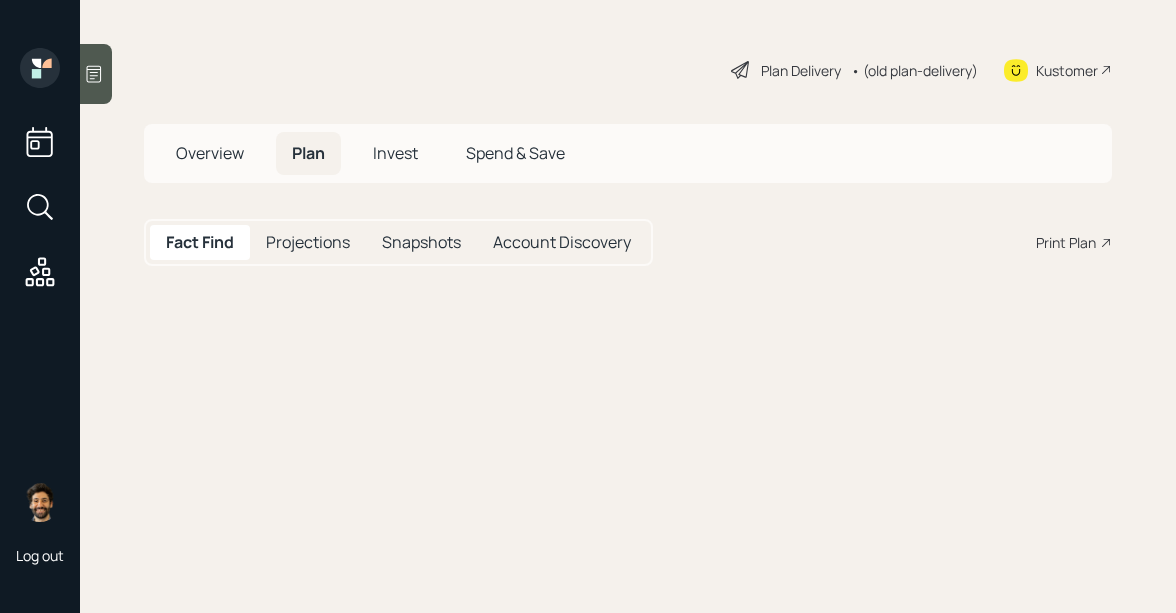 scroll, scrollTop: 0, scrollLeft: 0, axis: both 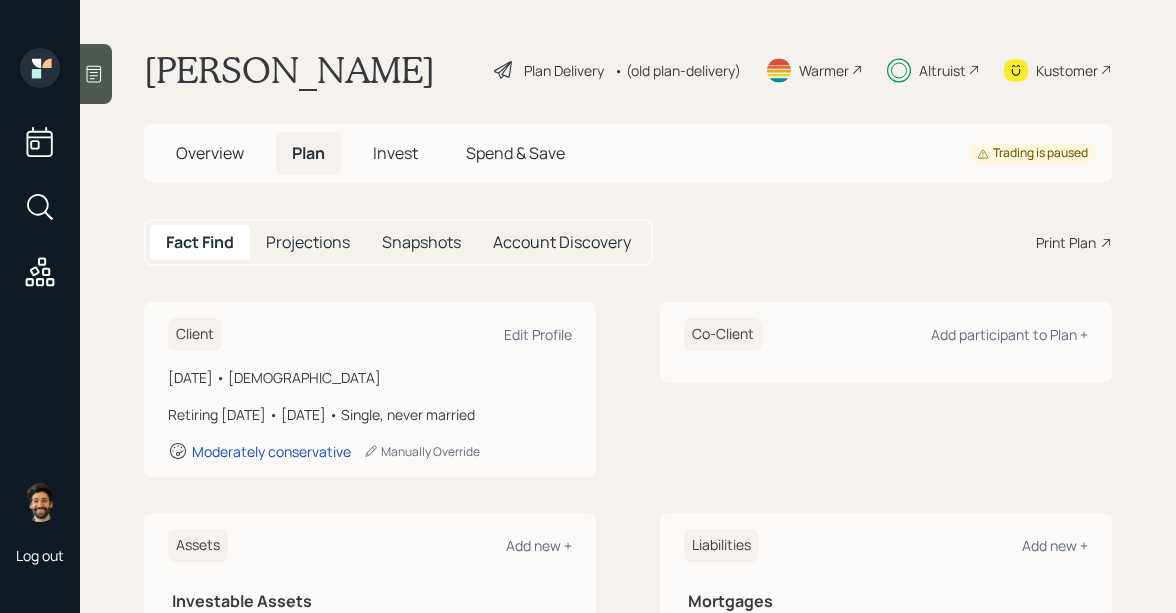 click on "Invest" at bounding box center [395, 153] 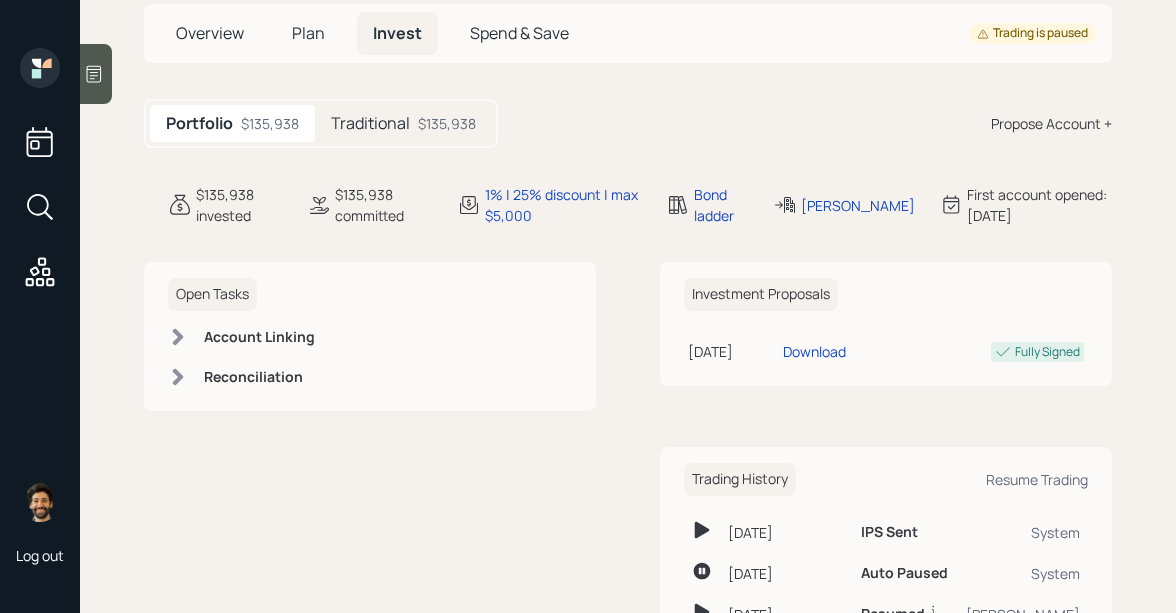 scroll, scrollTop: 144, scrollLeft: 0, axis: vertical 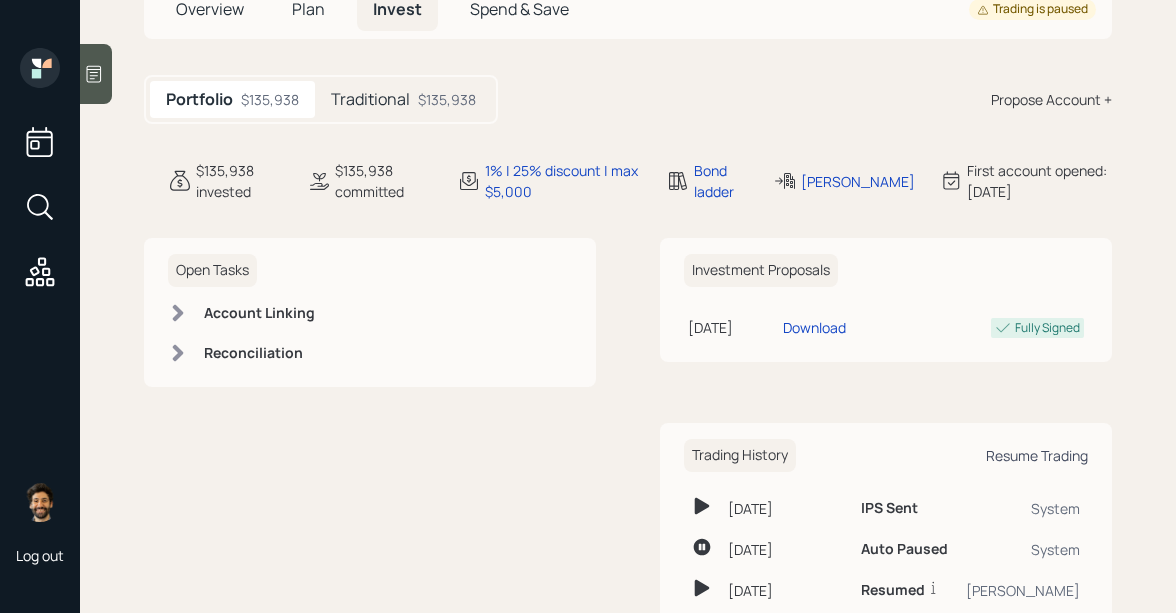 click on "Resume Trading" at bounding box center [1037, 455] 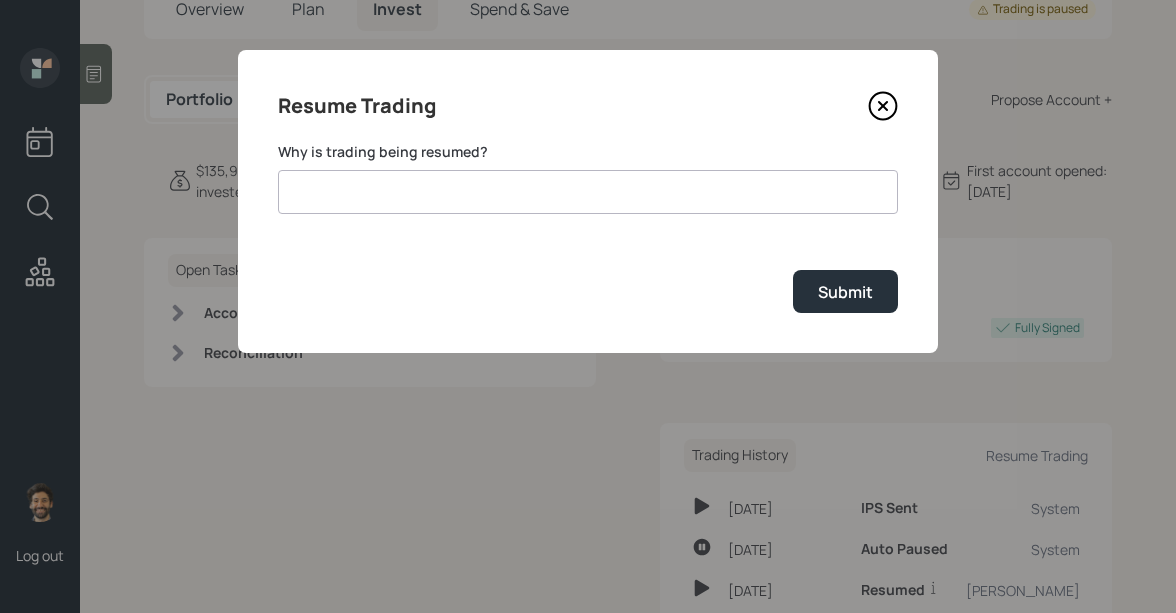 click at bounding box center (588, 192) 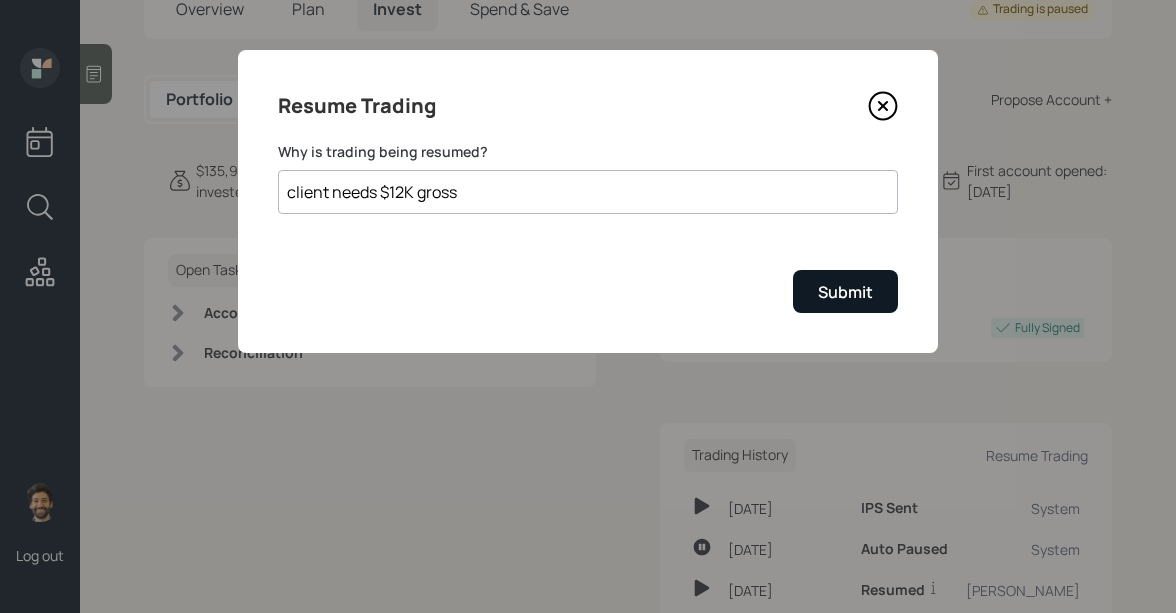 type on "client needs $12K gross" 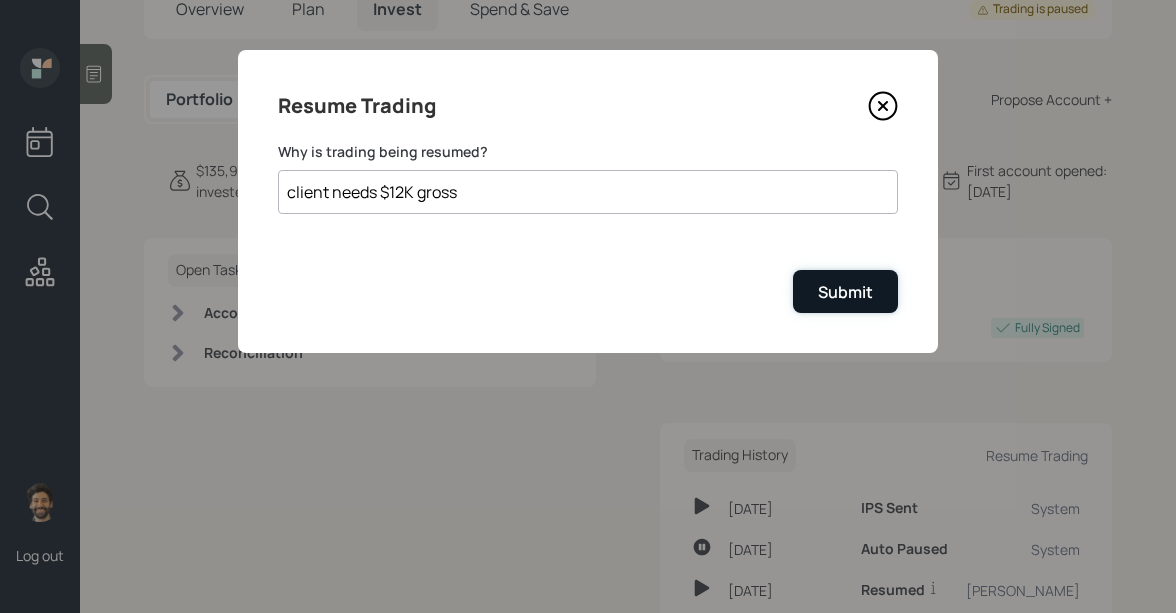 click on "Submit" at bounding box center [845, 292] 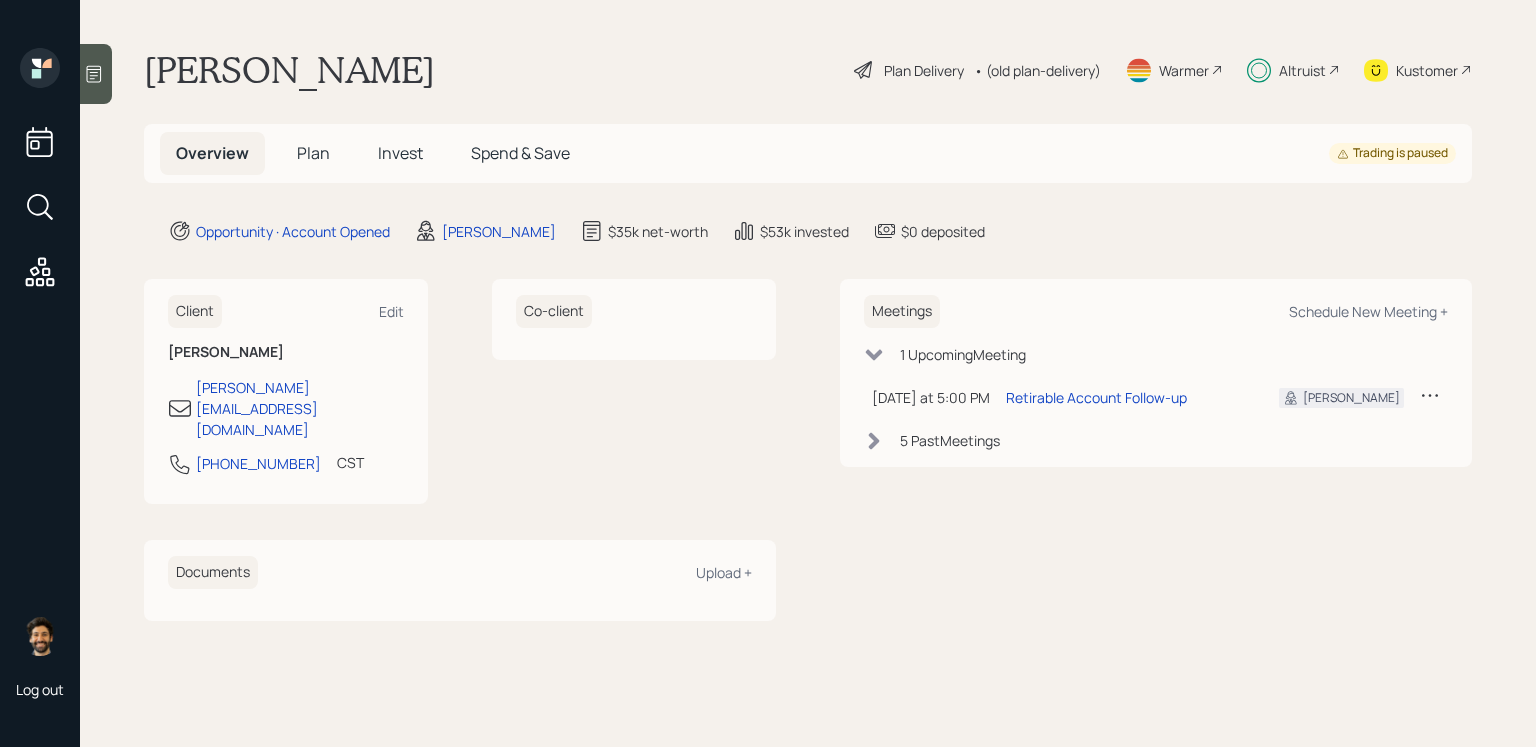 scroll, scrollTop: 0, scrollLeft: 0, axis: both 